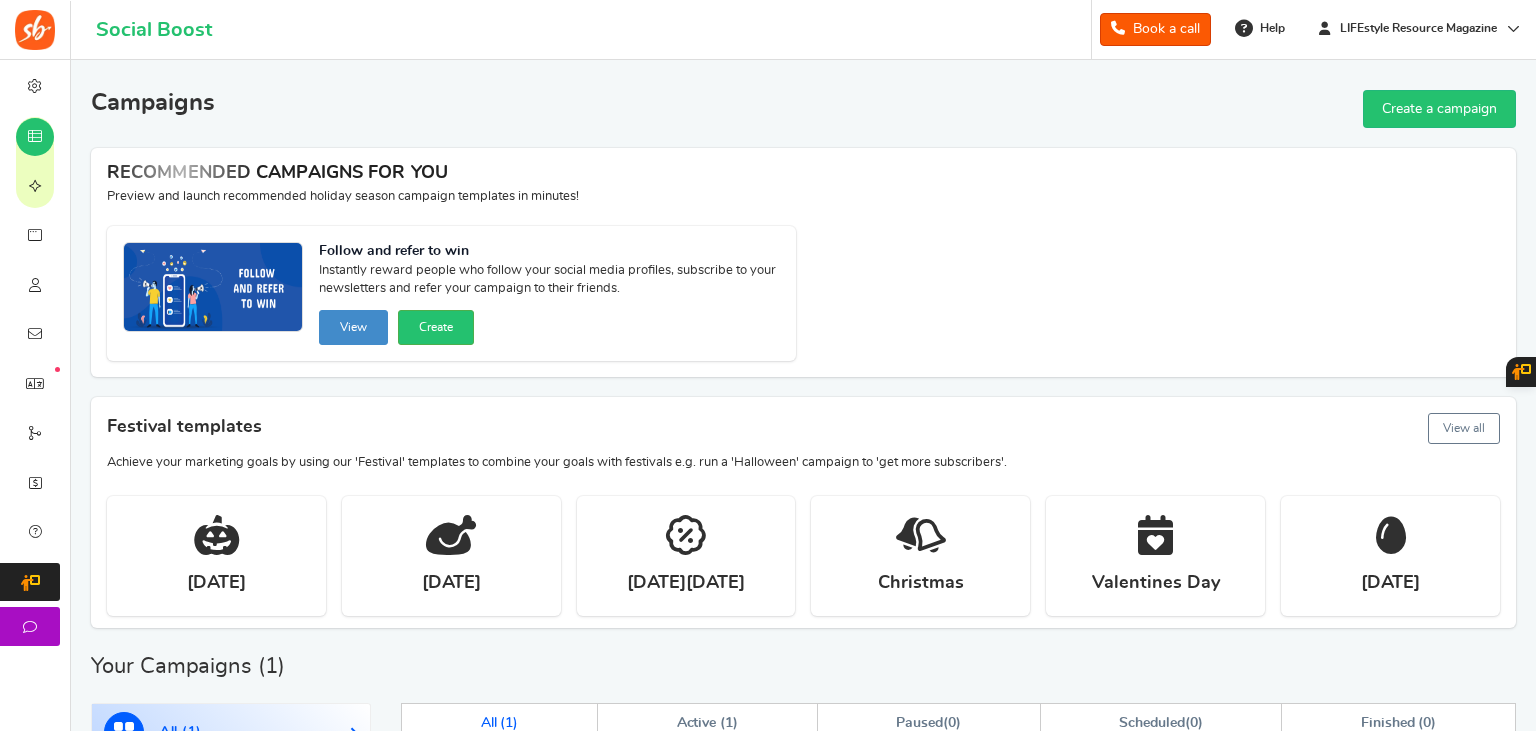 scroll, scrollTop: 518, scrollLeft: 0, axis: vertical 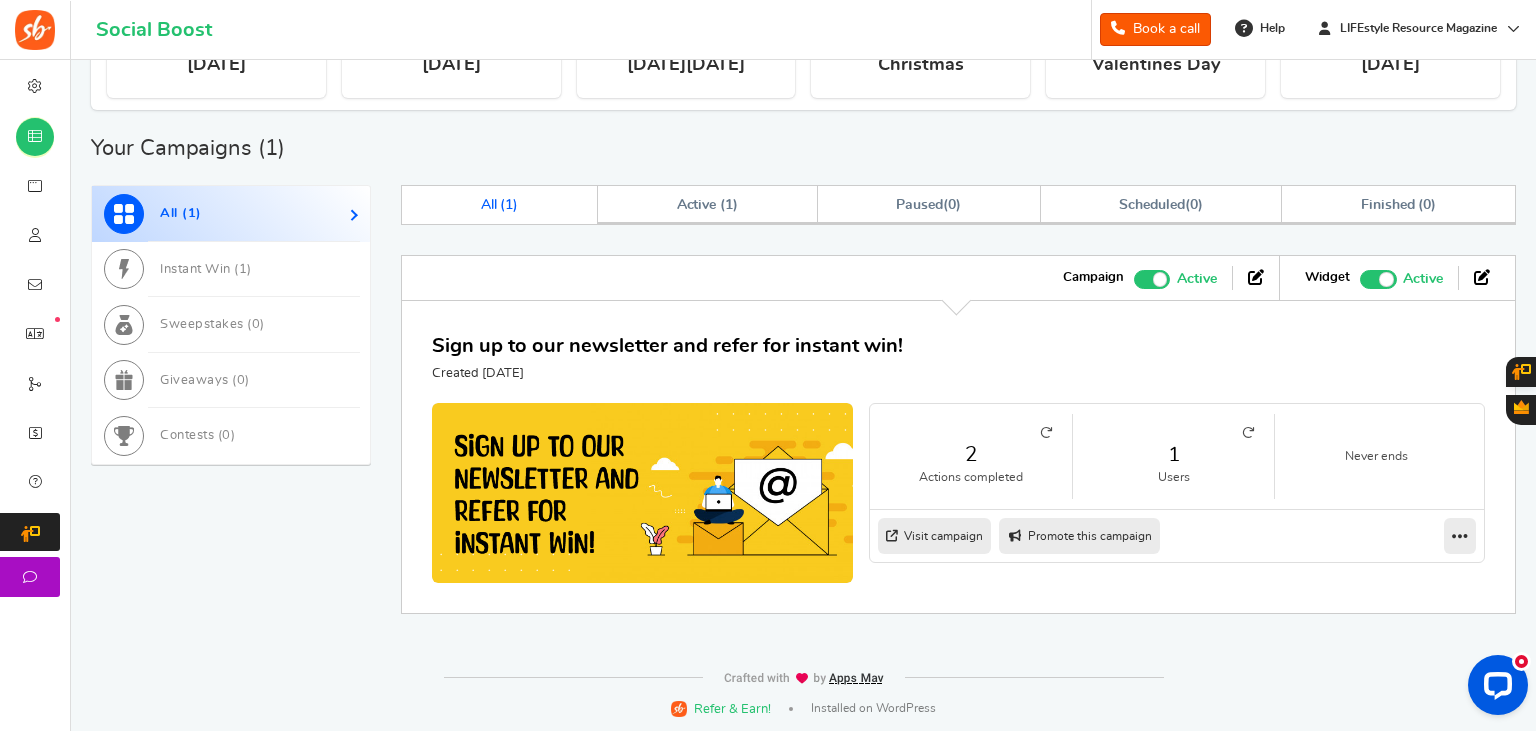 click on "Promote this campaign" at bounding box center [1079, 536] 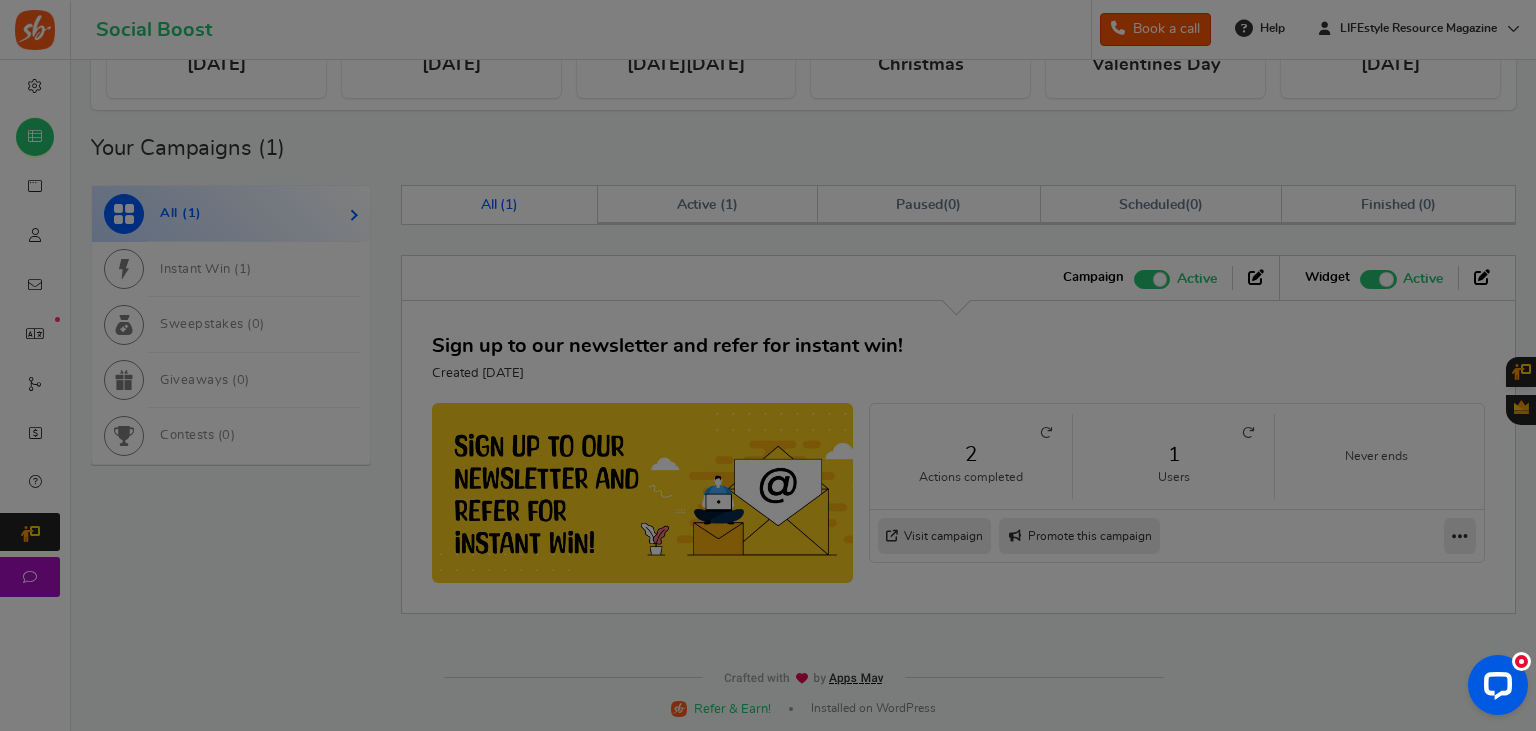 type on "[URL][DOMAIN_NAME]" 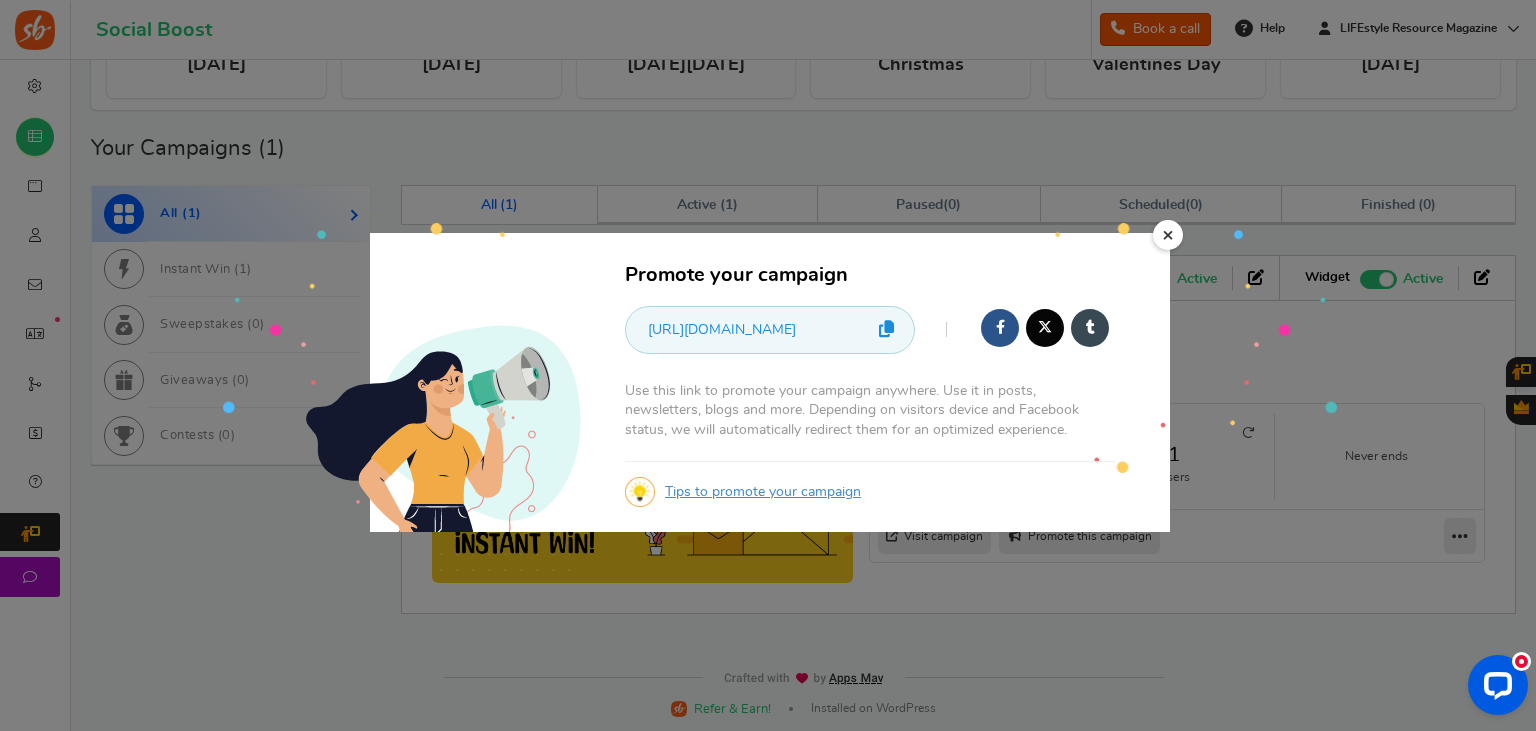 click on "[URL][DOMAIN_NAME]" at bounding box center (796, 330) 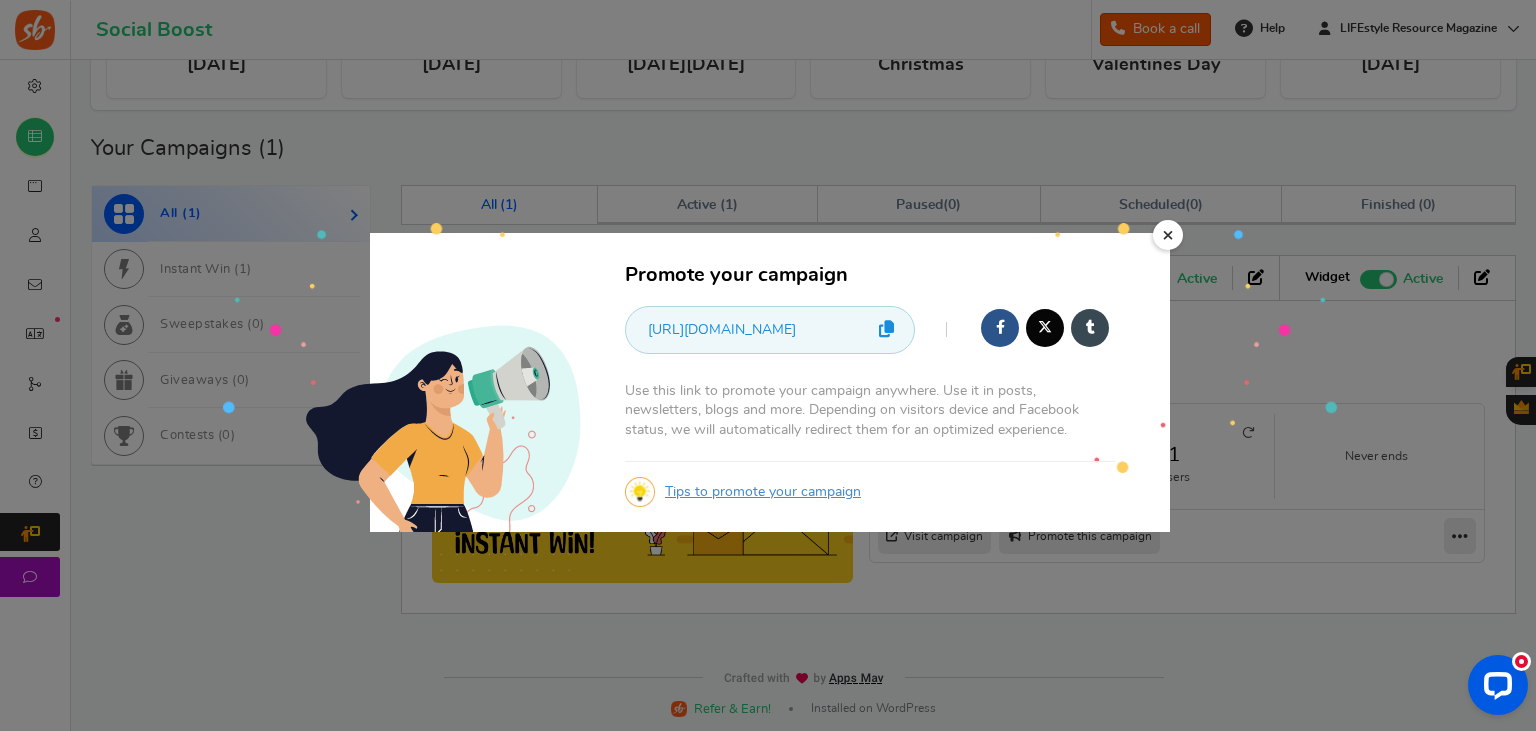 drag, startPoint x: 1174, startPoint y: 234, endPoint x: 987, endPoint y: 234, distance: 187 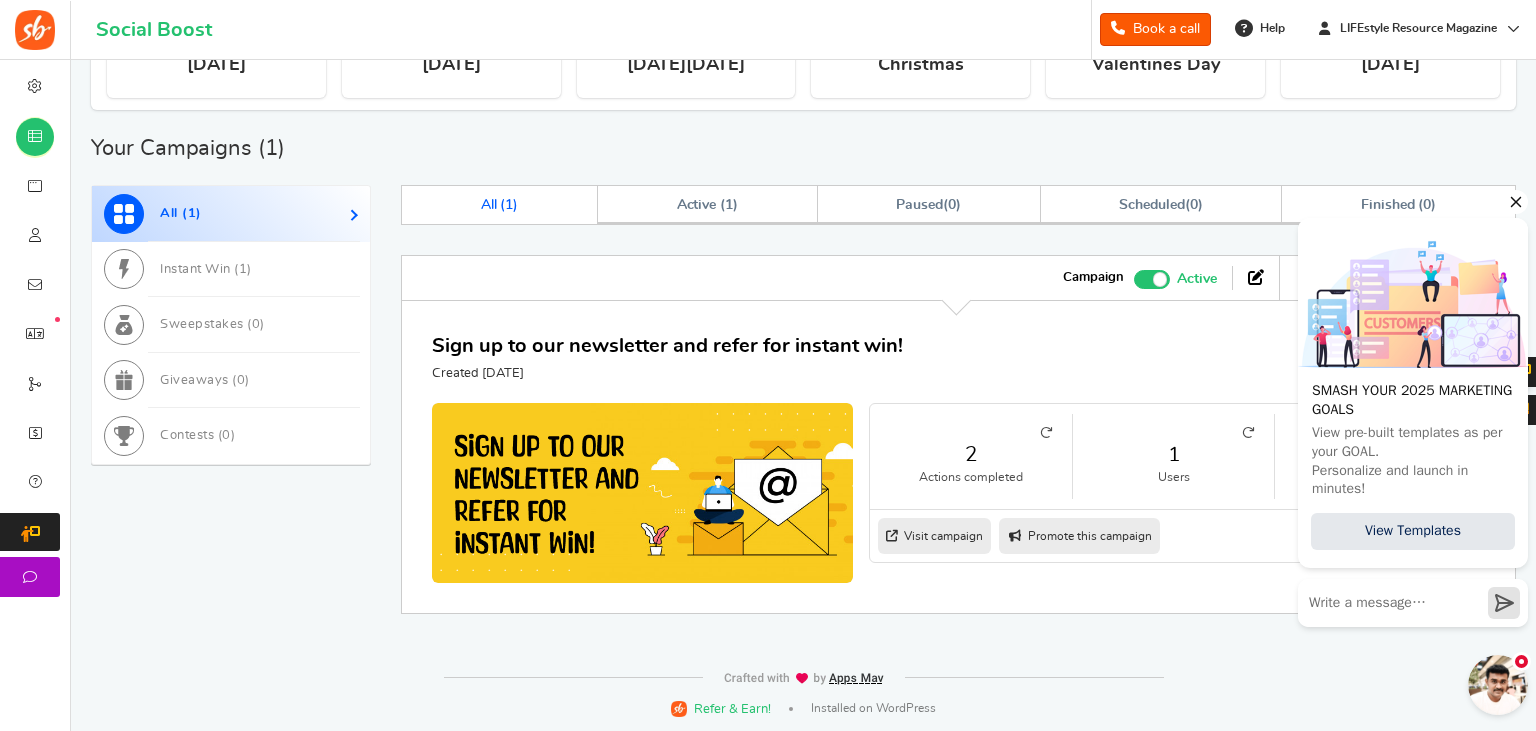 click 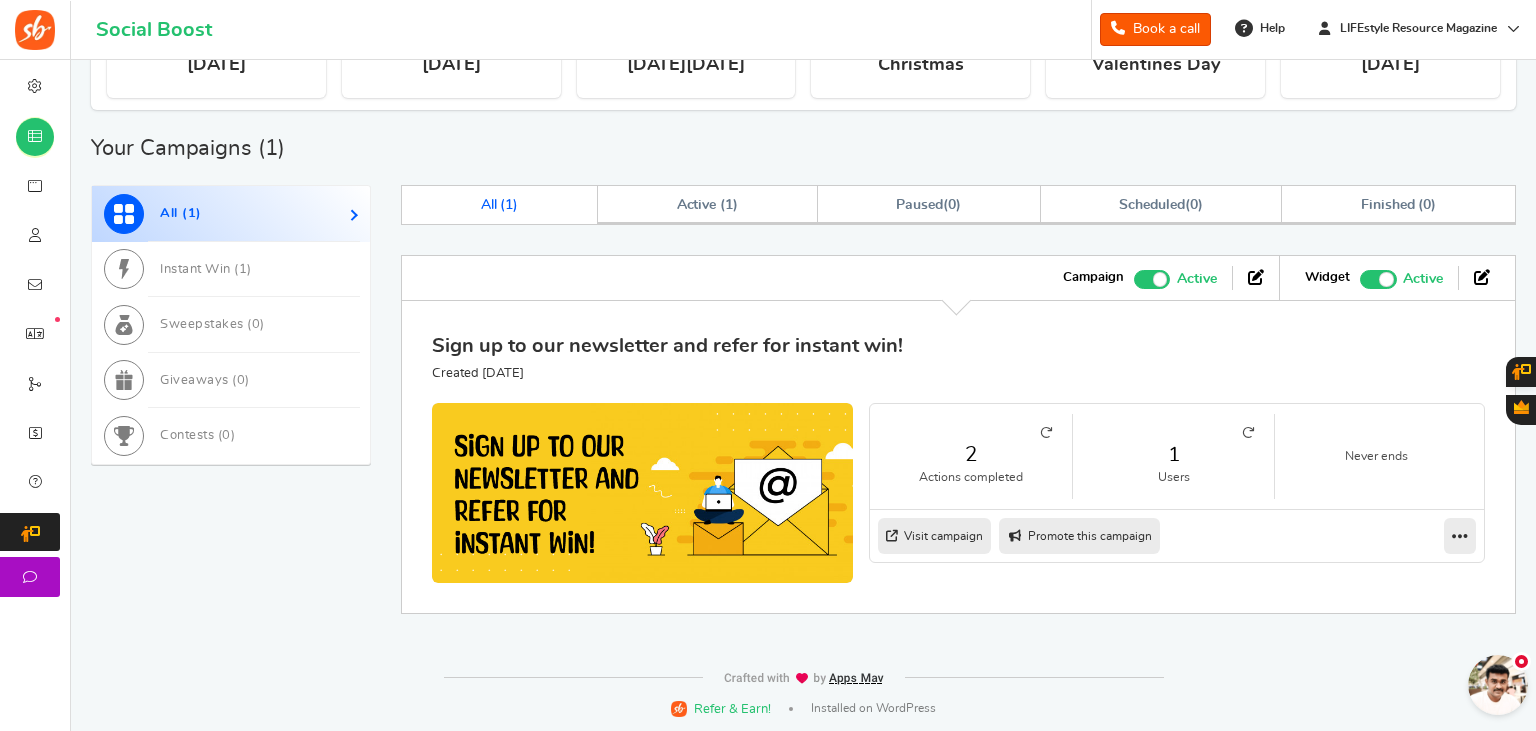 click on "Sign up to our newsletter and refer for instant win!" at bounding box center (667, 346) 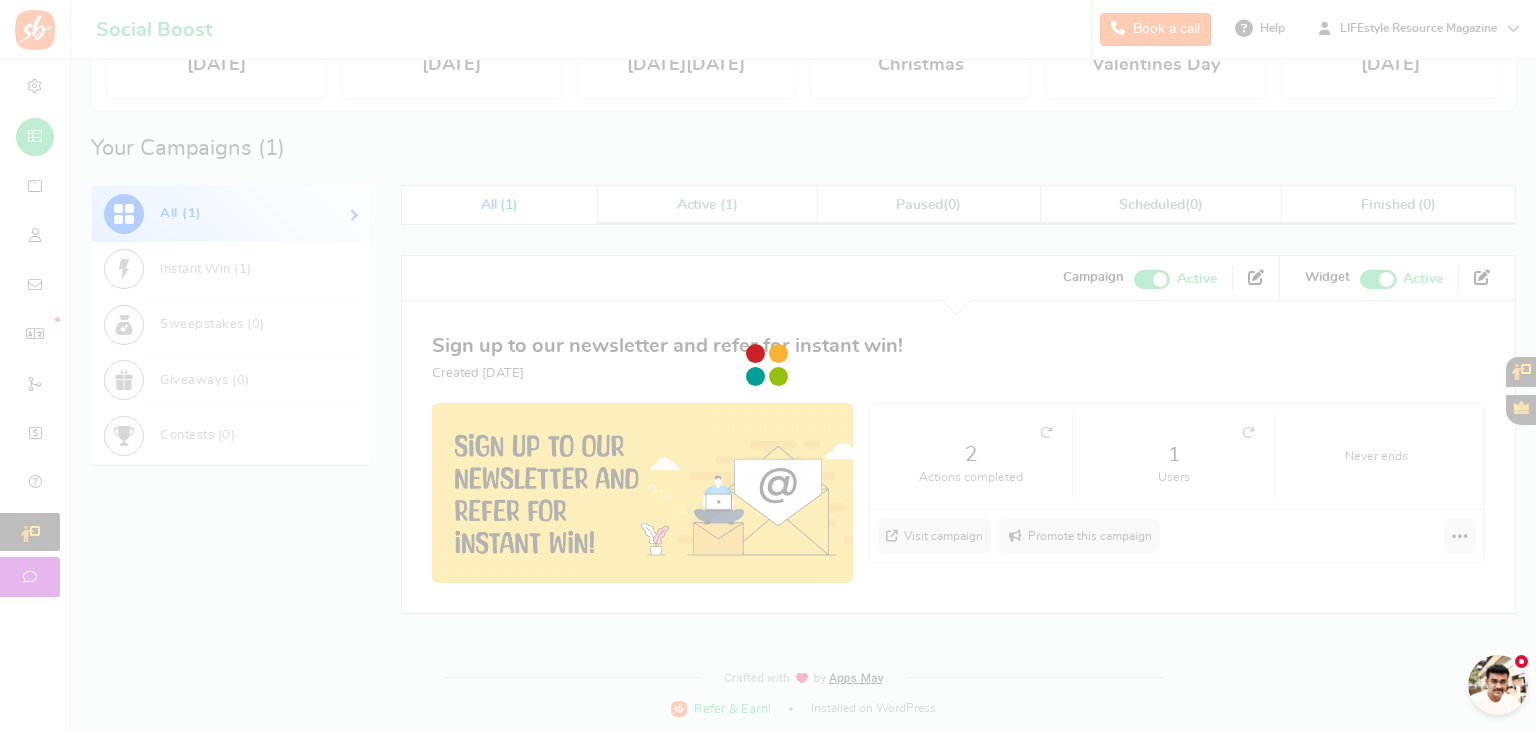 scroll, scrollTop: 0, scrollLeft: 0, axis: both 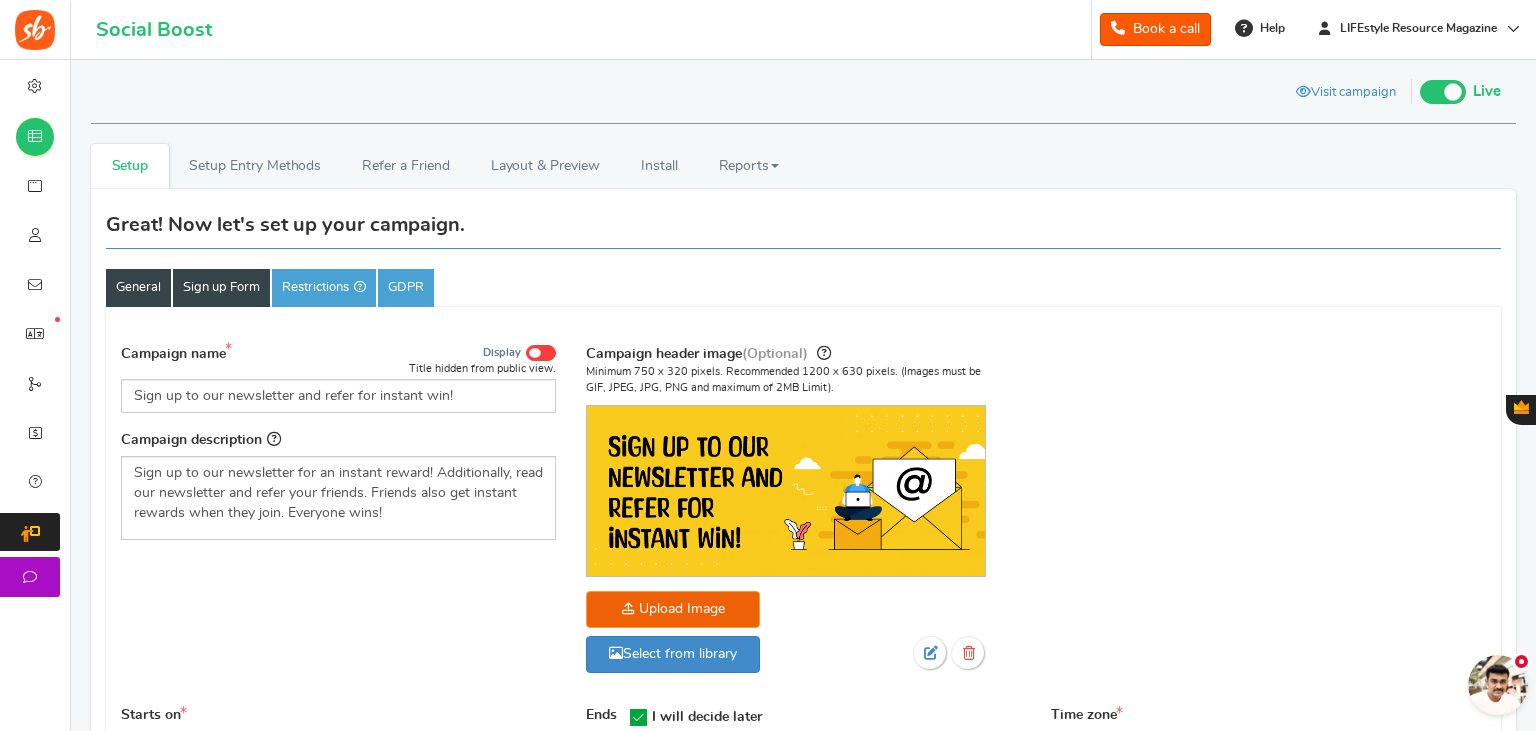 click on "Sign up Form" at bounding box center (221, 288) 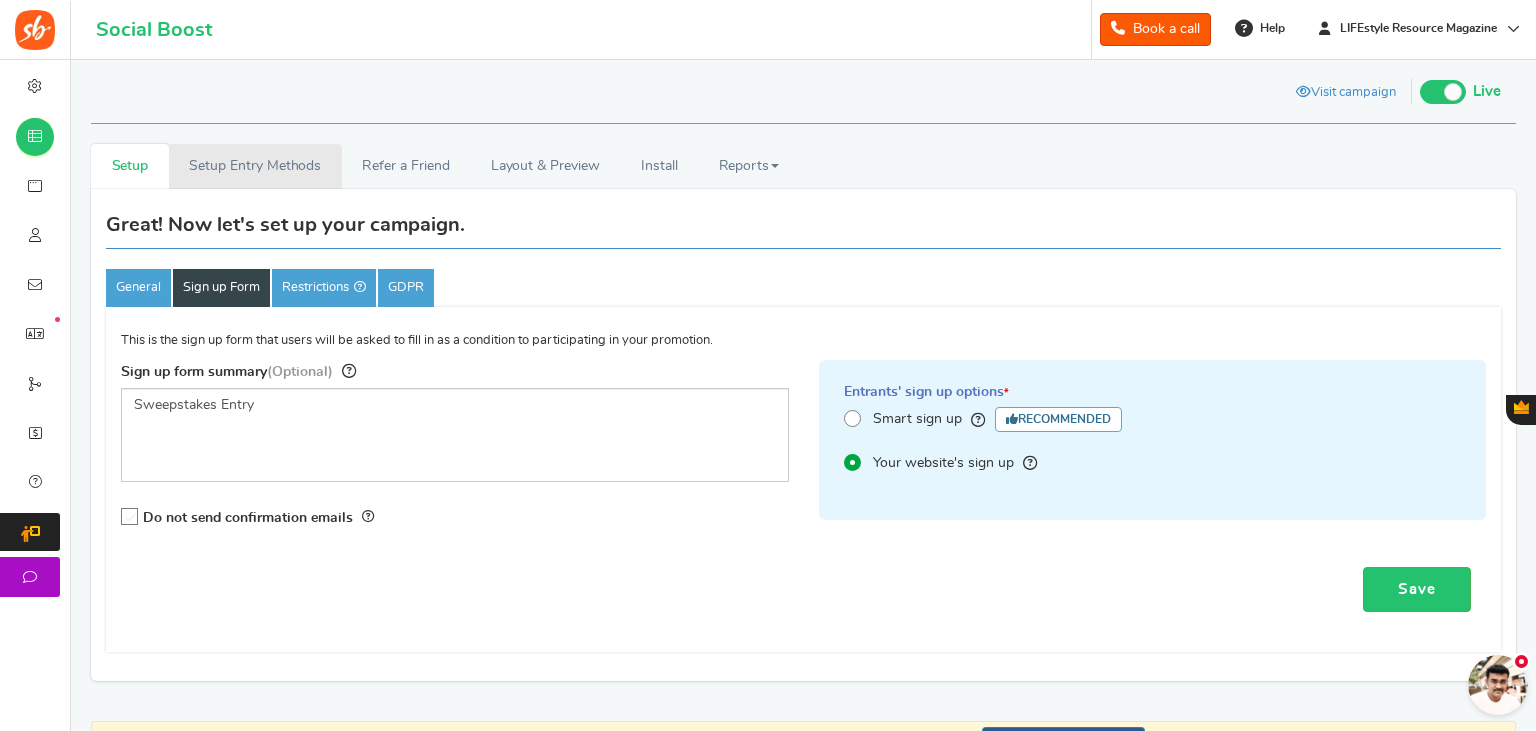 click on "Setup Entry Methods" at bounding box center (255, 166) 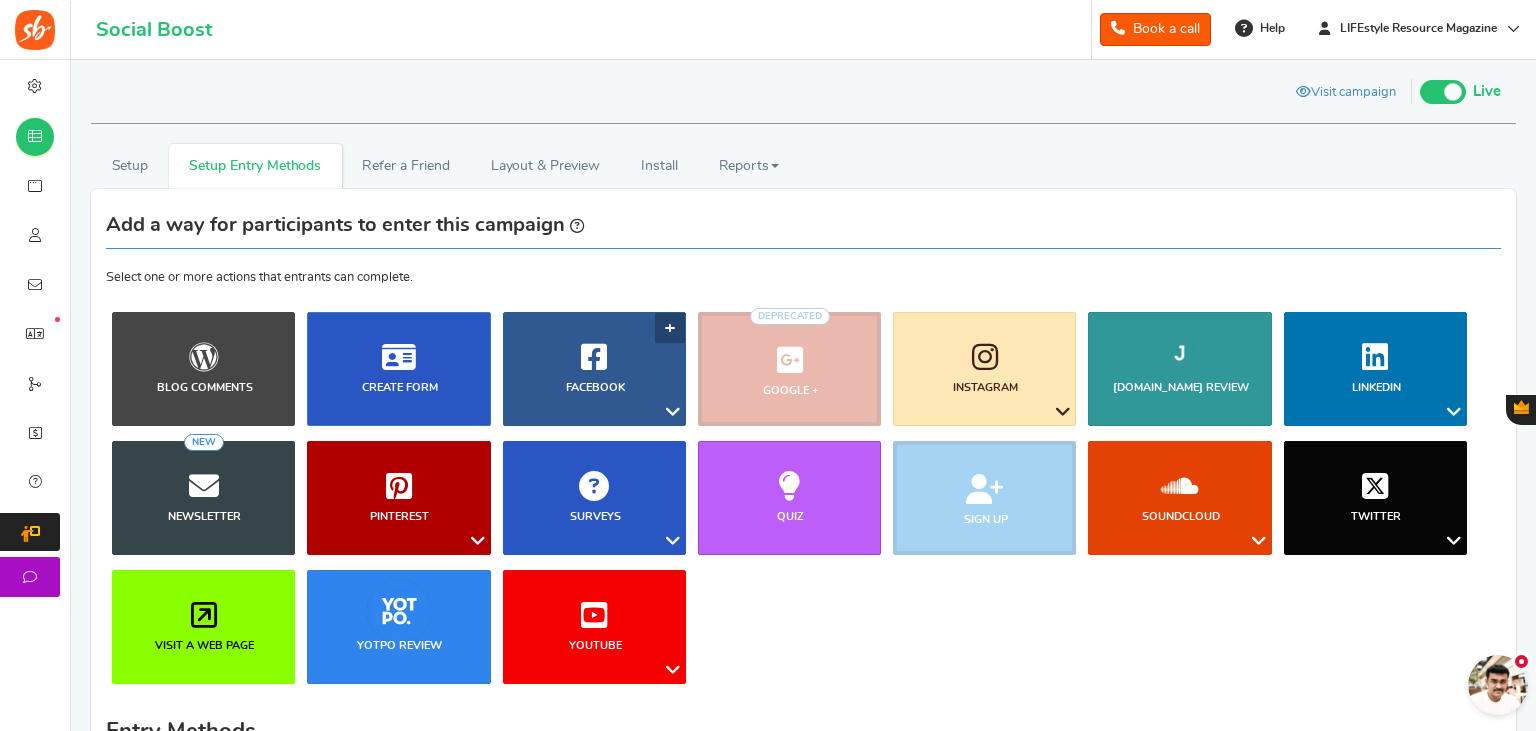 scroll, scrollTop: 422, scrollLeft: 0, axis: vertical 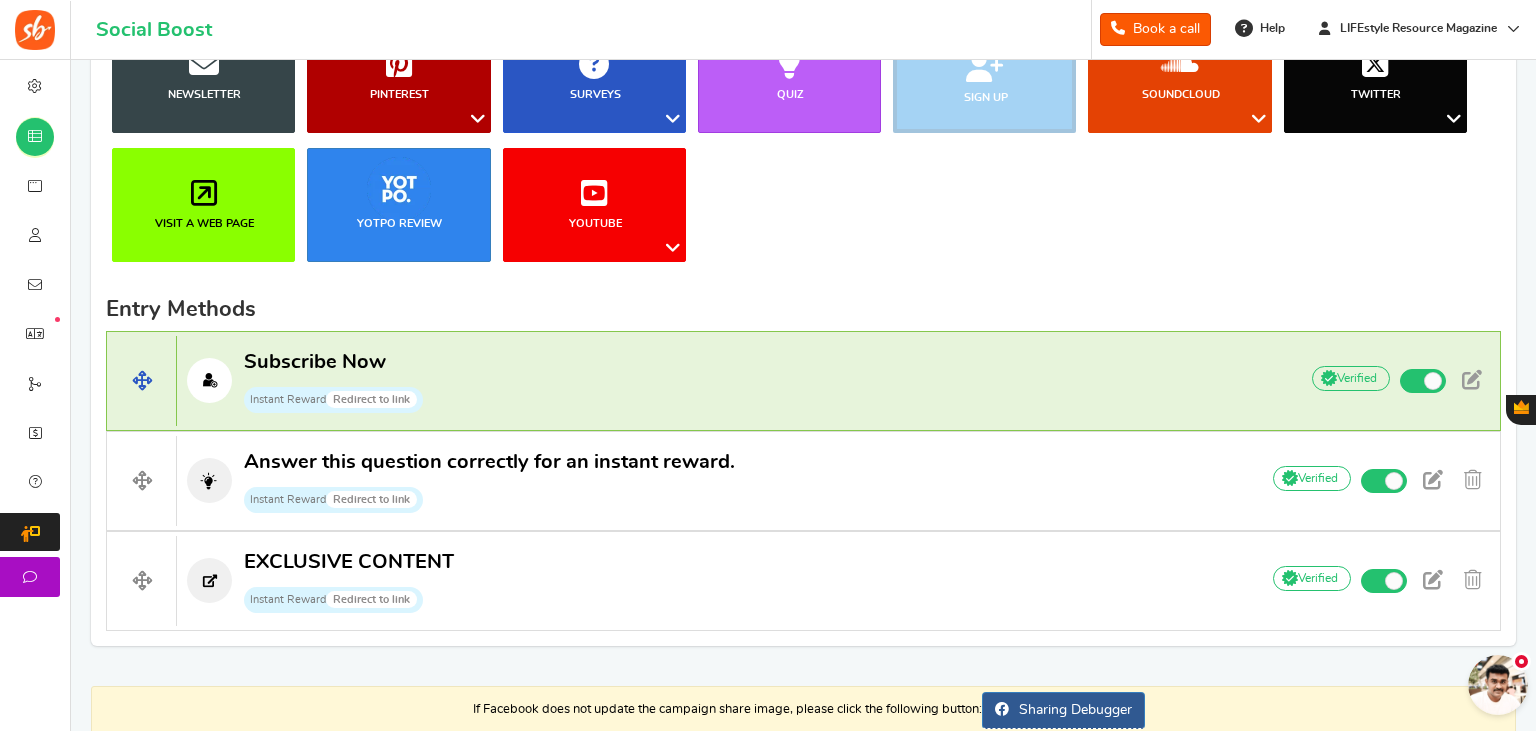click on "Subscribe Now
Instant Reward   Redirect to link" at bounding box center (727, 381) 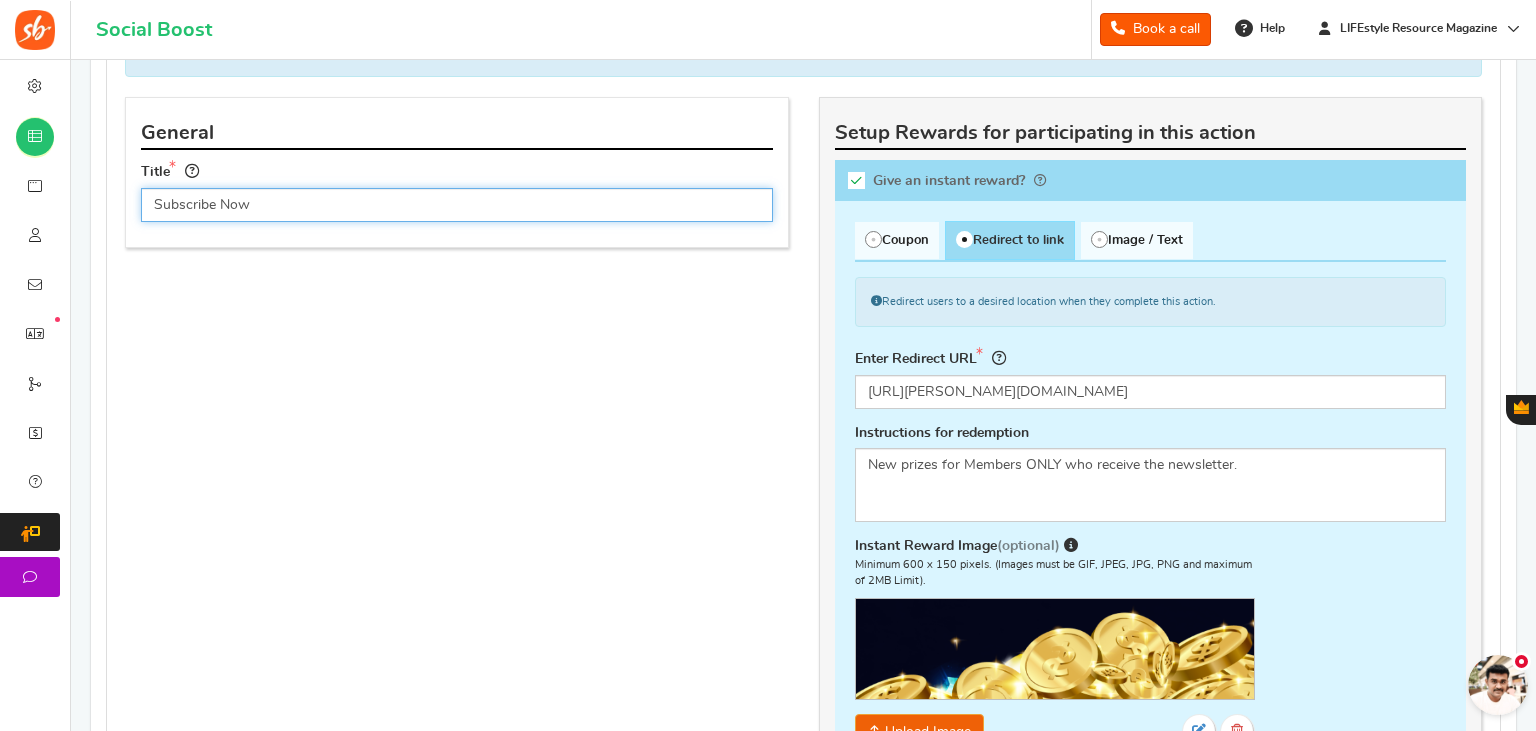 scroll, scrollTop: 633, scrollLeft: 0, axis: vertical 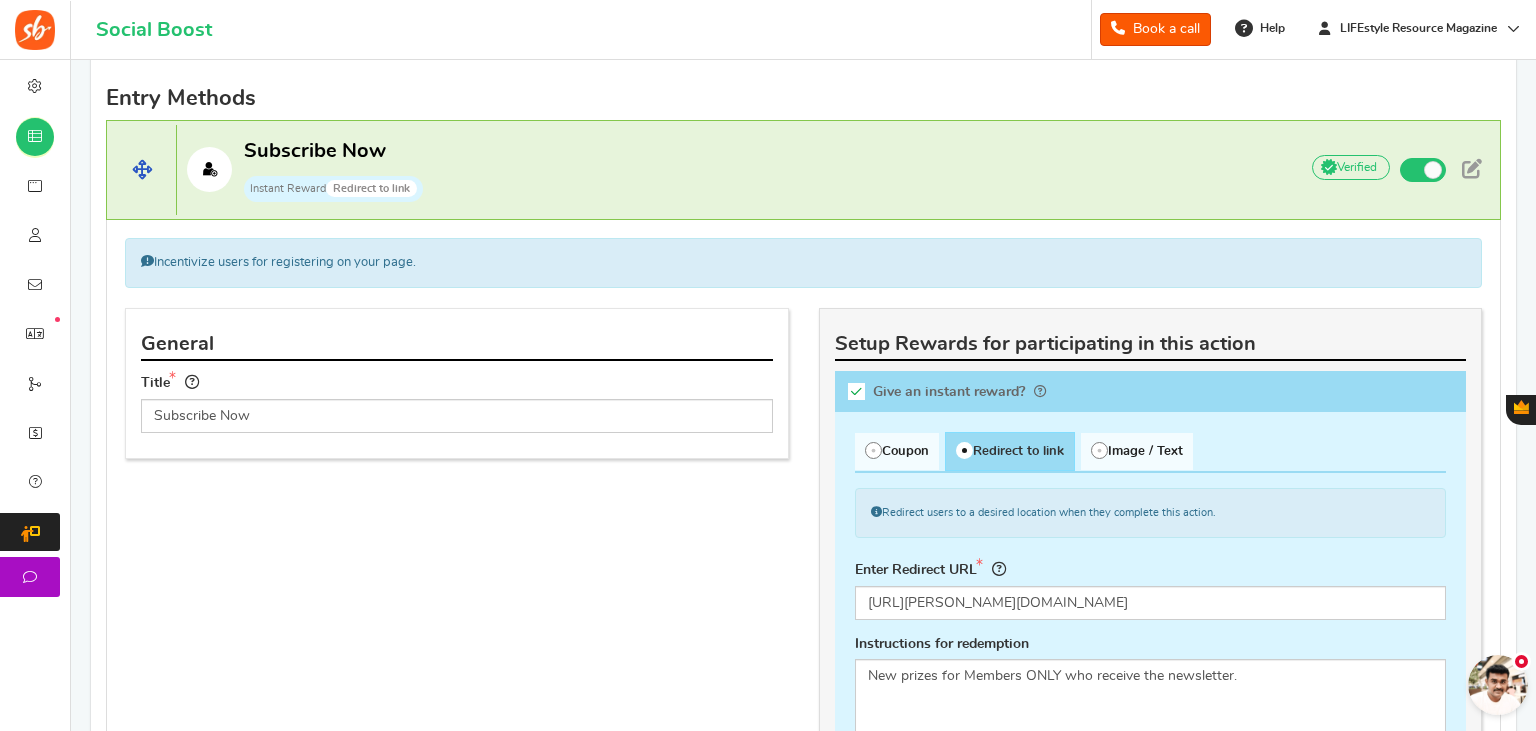 click on "Subscribe Now
Instant Reward   Redirect to link" at bounding box center (727, 170) 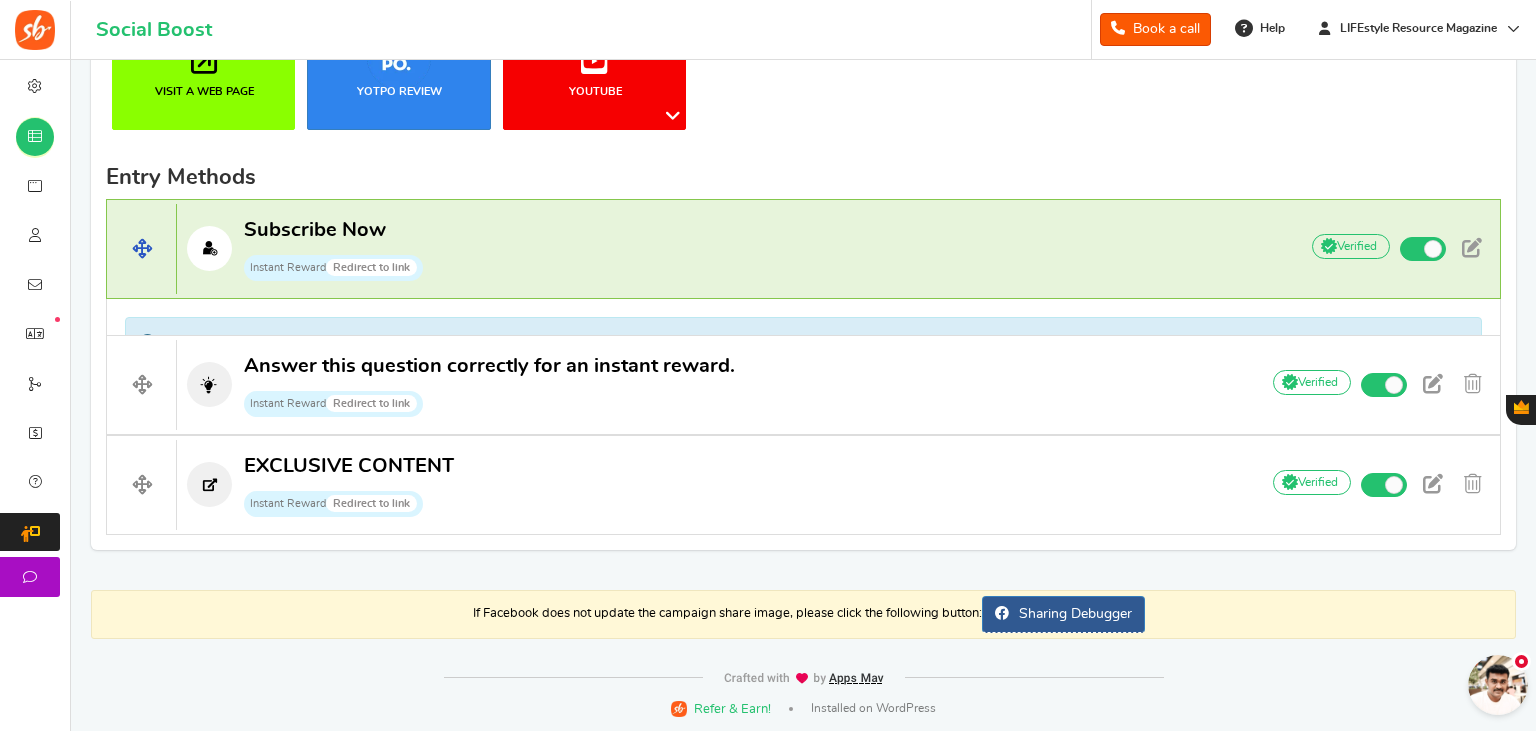 scroll, scrollTop: 518, scrollLeft: 0, axis: vertical 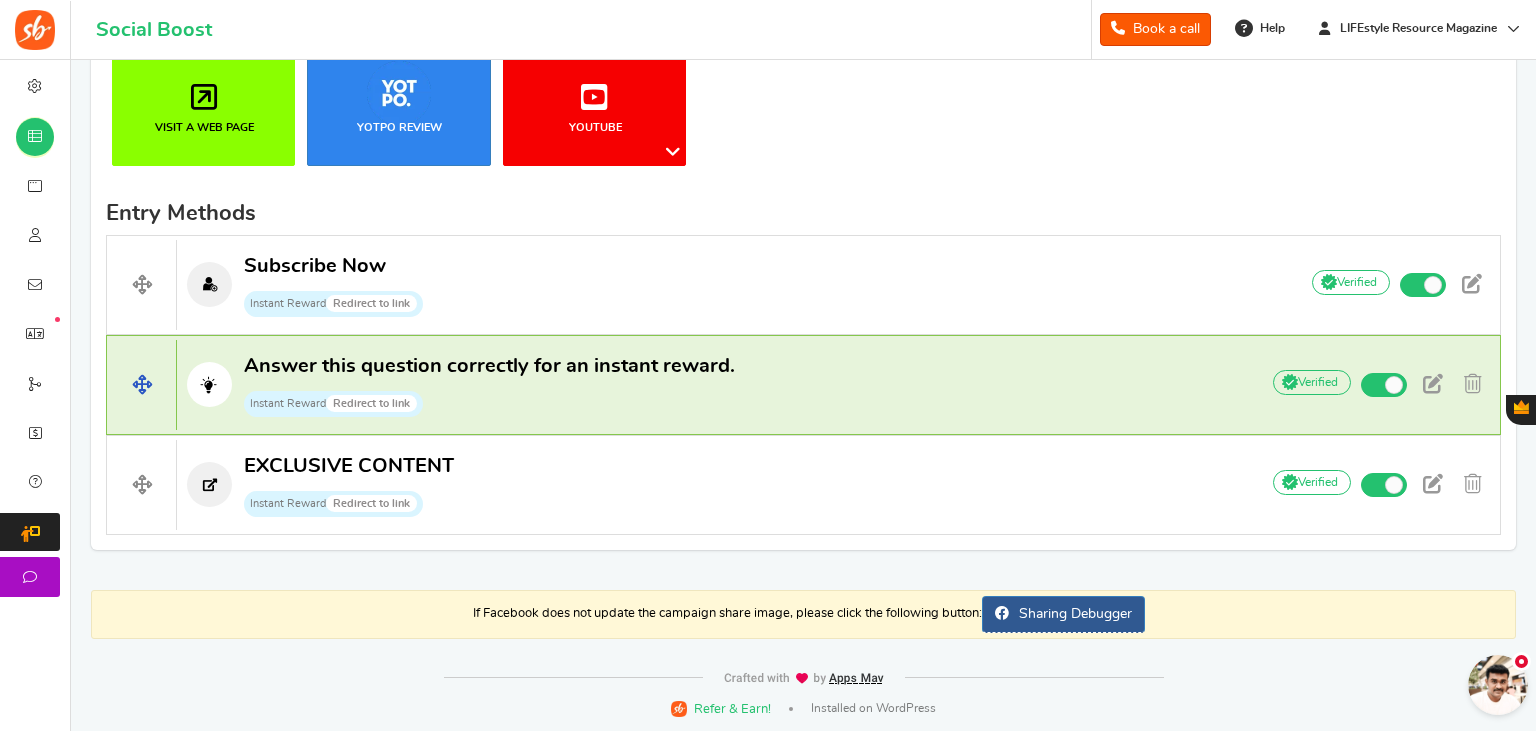 click on "Instant Reward   Redirect to link" at bounding box center [489, 402] 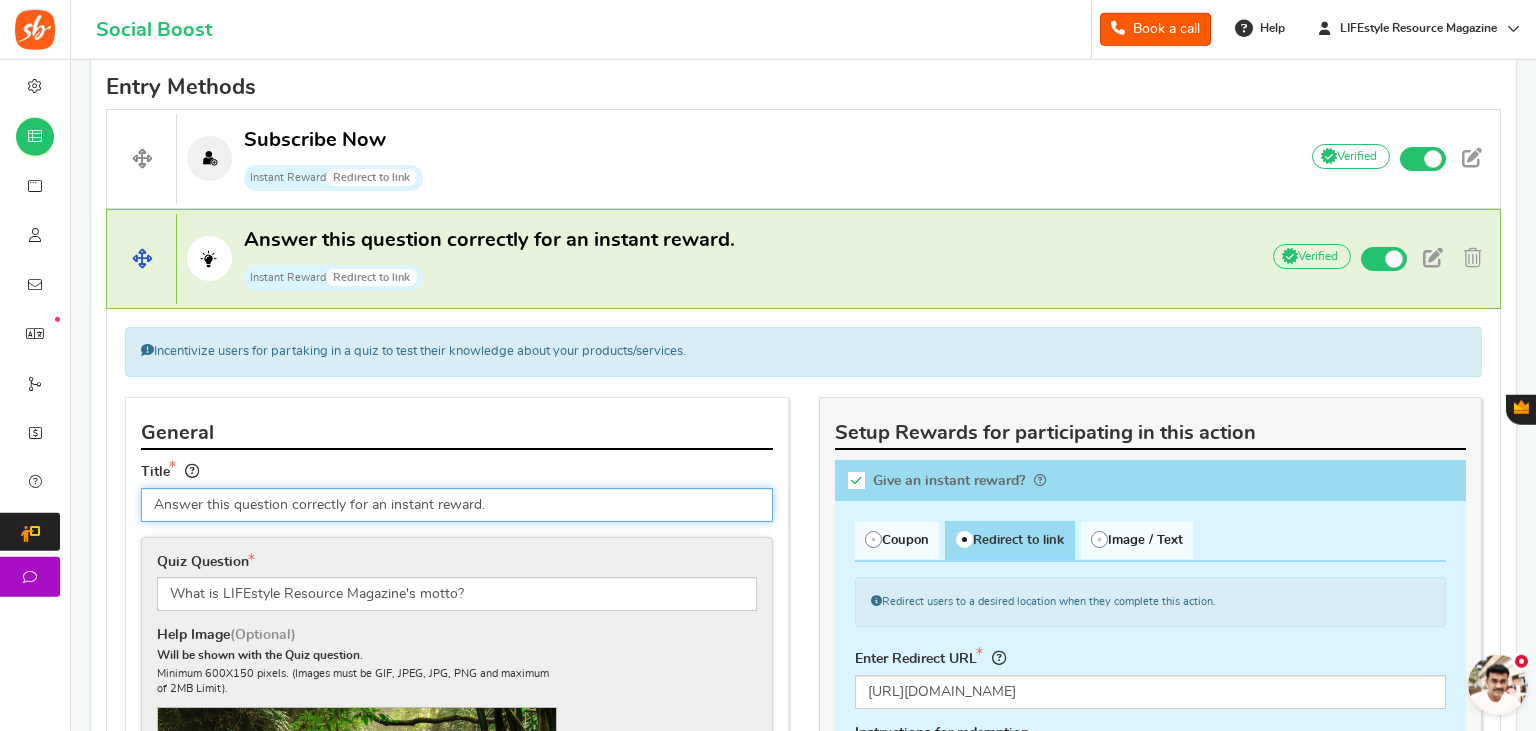 scroll, scrollTop: 729, scrollLeft: 0, axis: vertical 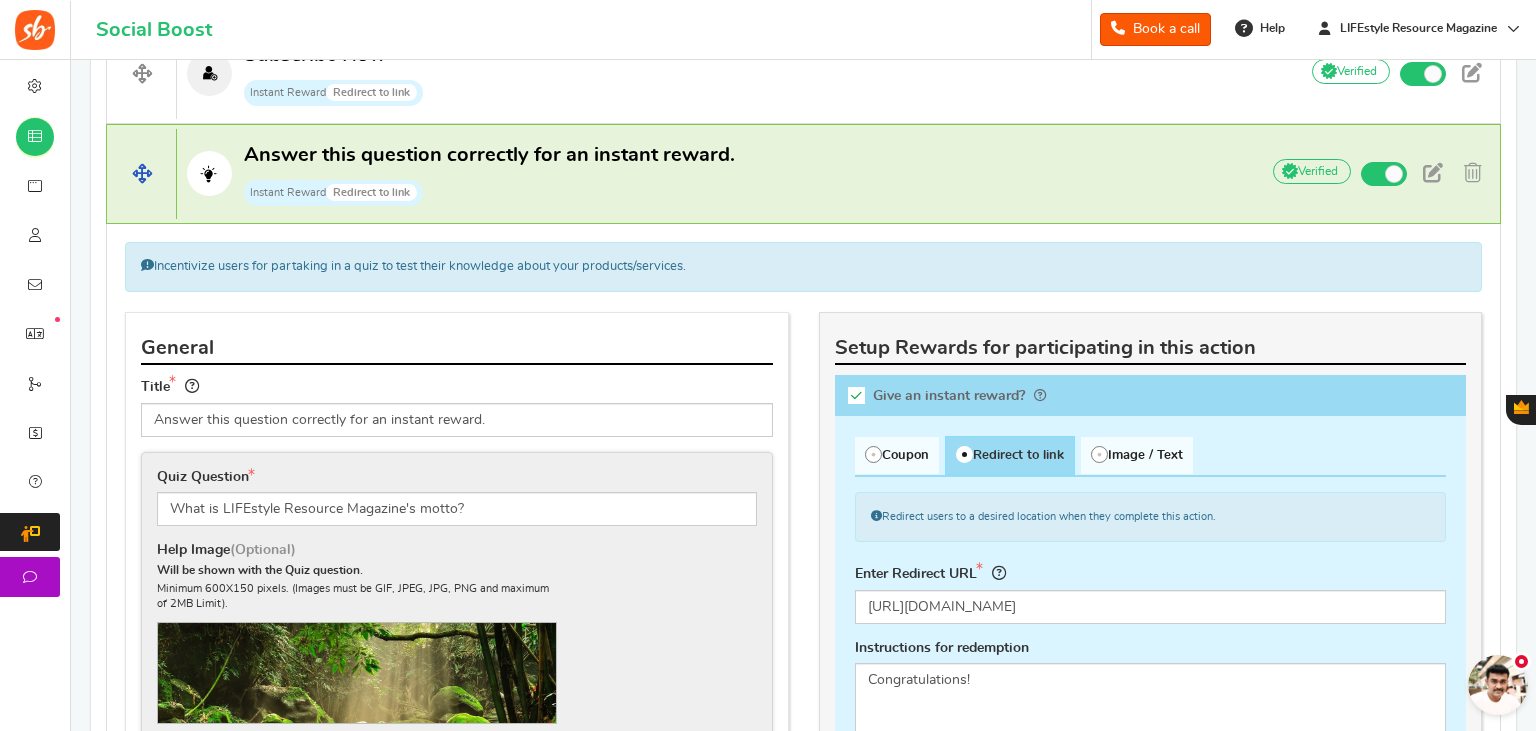 click on "Instant Reward   Redirect to link" at bounding box center (489, 191) 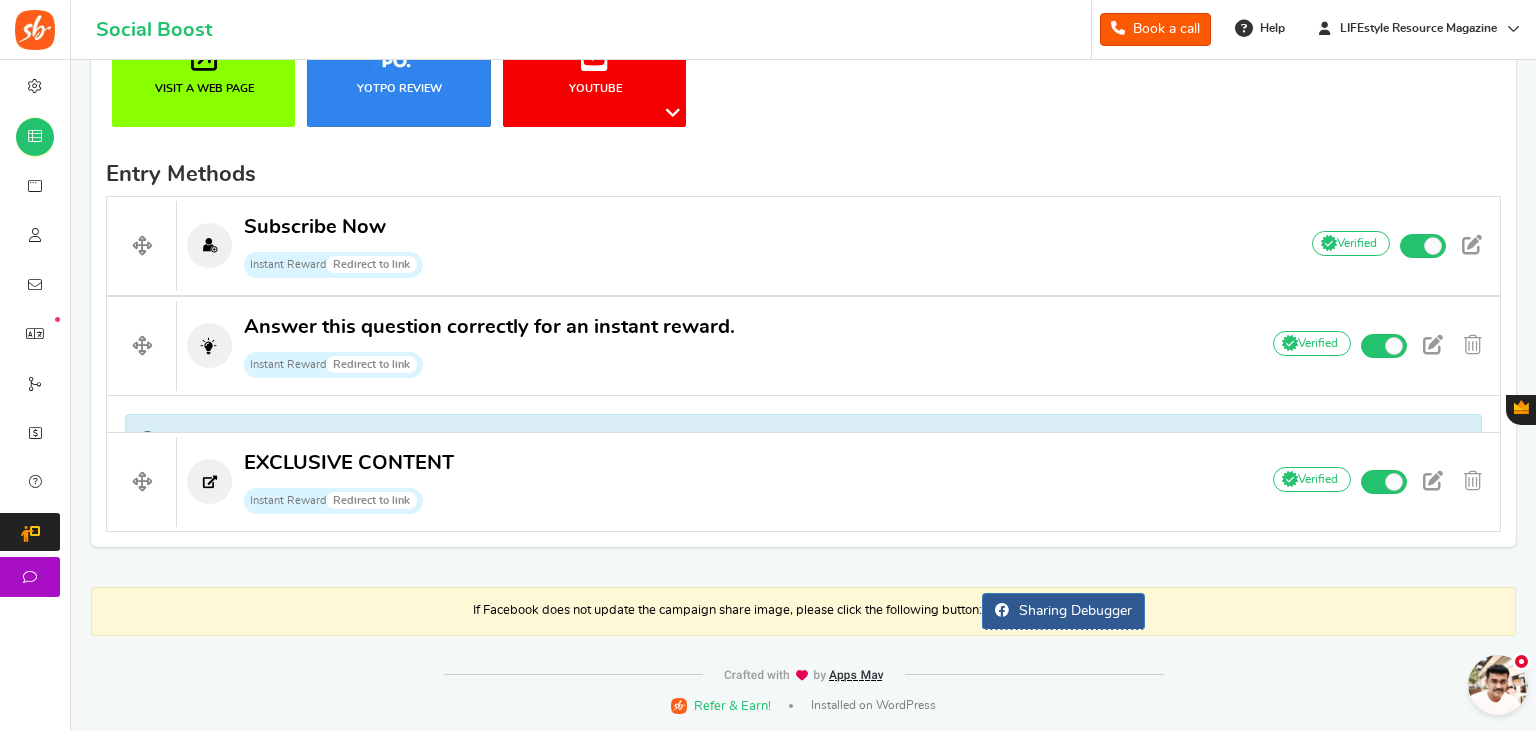 scroll, scrollTop: 518, scrollLeft: 0, axis: vertical 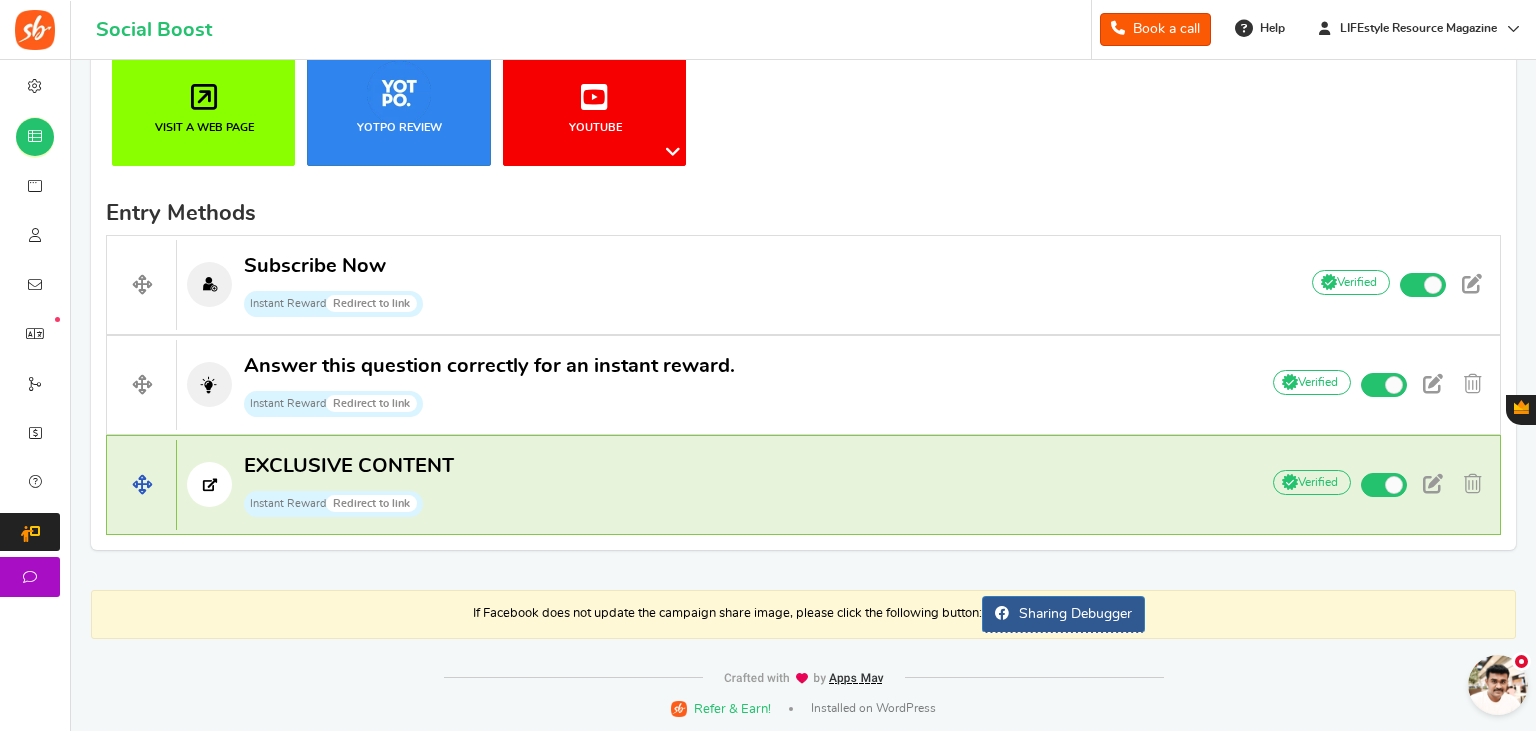 click on "EXCLUSIVE CONTENT
Instant Reward   Redirect to link" at bounding box center [707, 485] 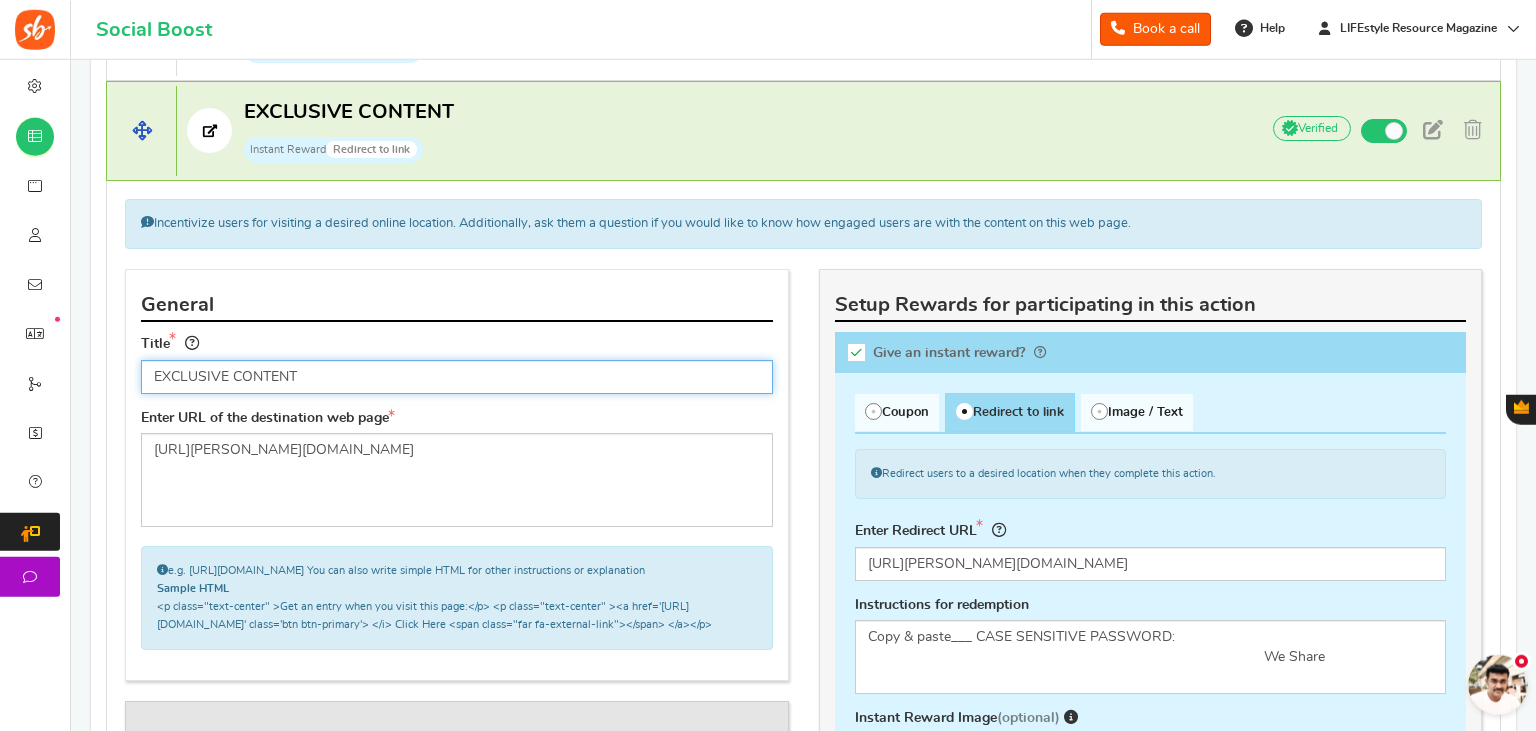 scroll, scrollTop: 944, scrollLeft: 0, axis: vertical 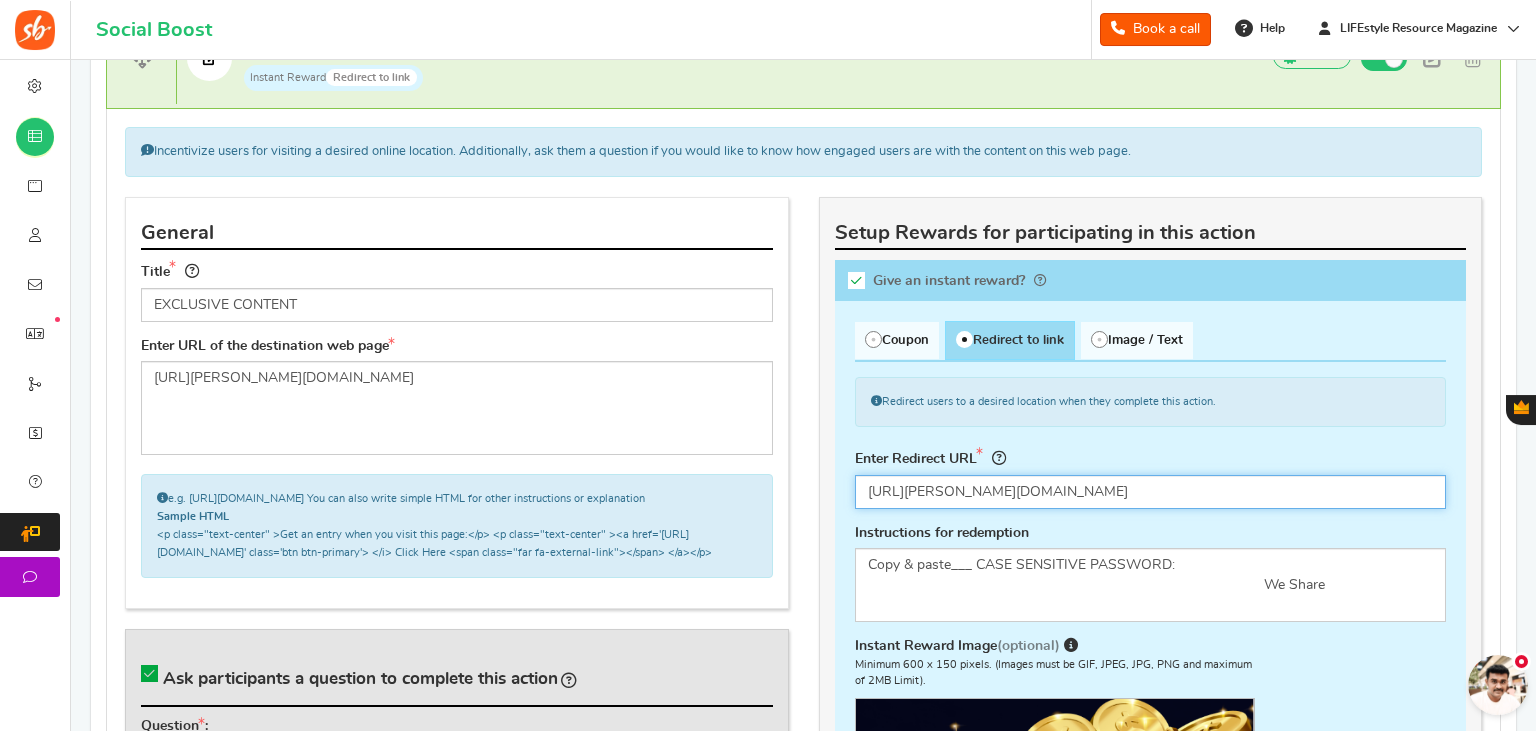 click on "[URL][PERSON_NAME][DOMAIN_NAME]" at bounding box center (1151, 492) 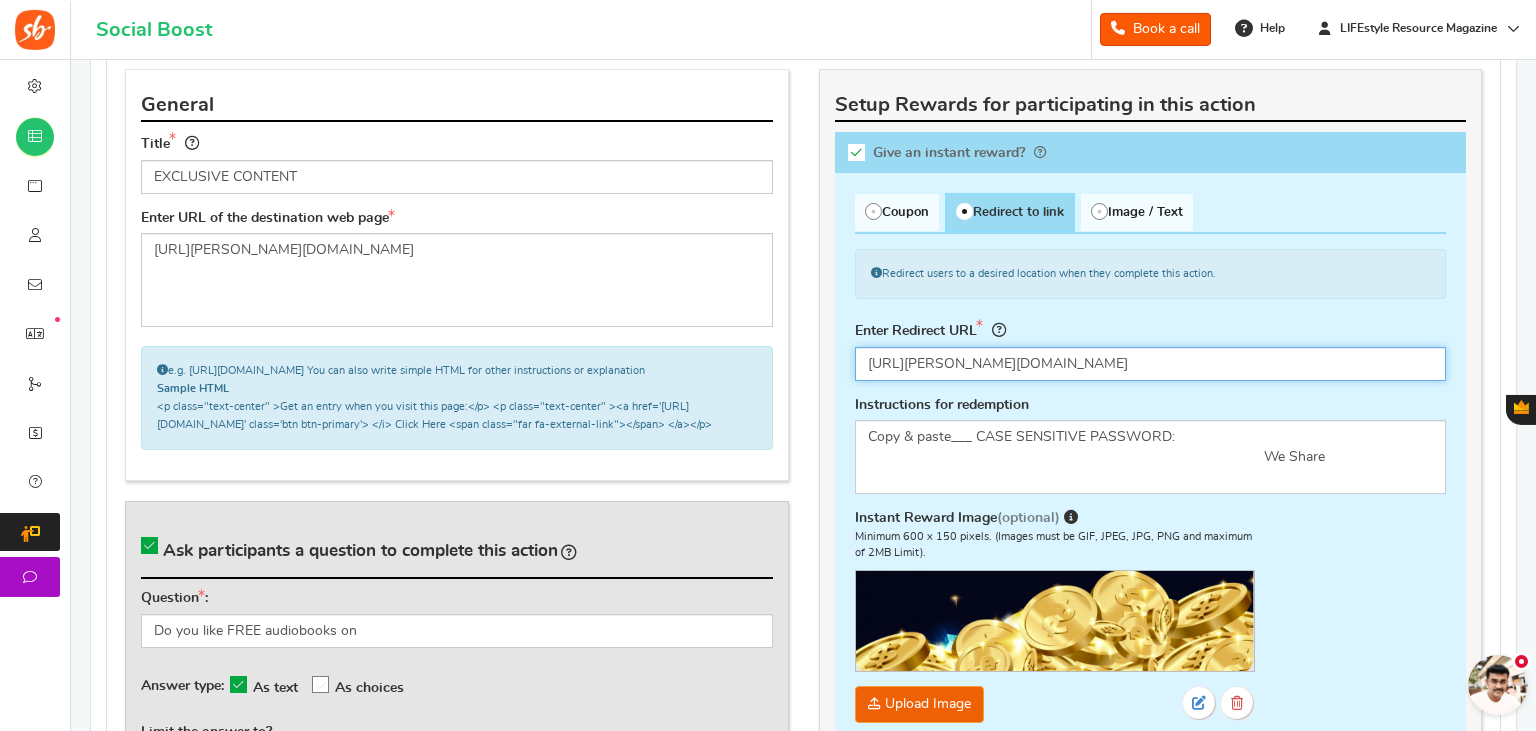 scroll, scrollTop: 1155, scrollLeft: 0, axis: vertical 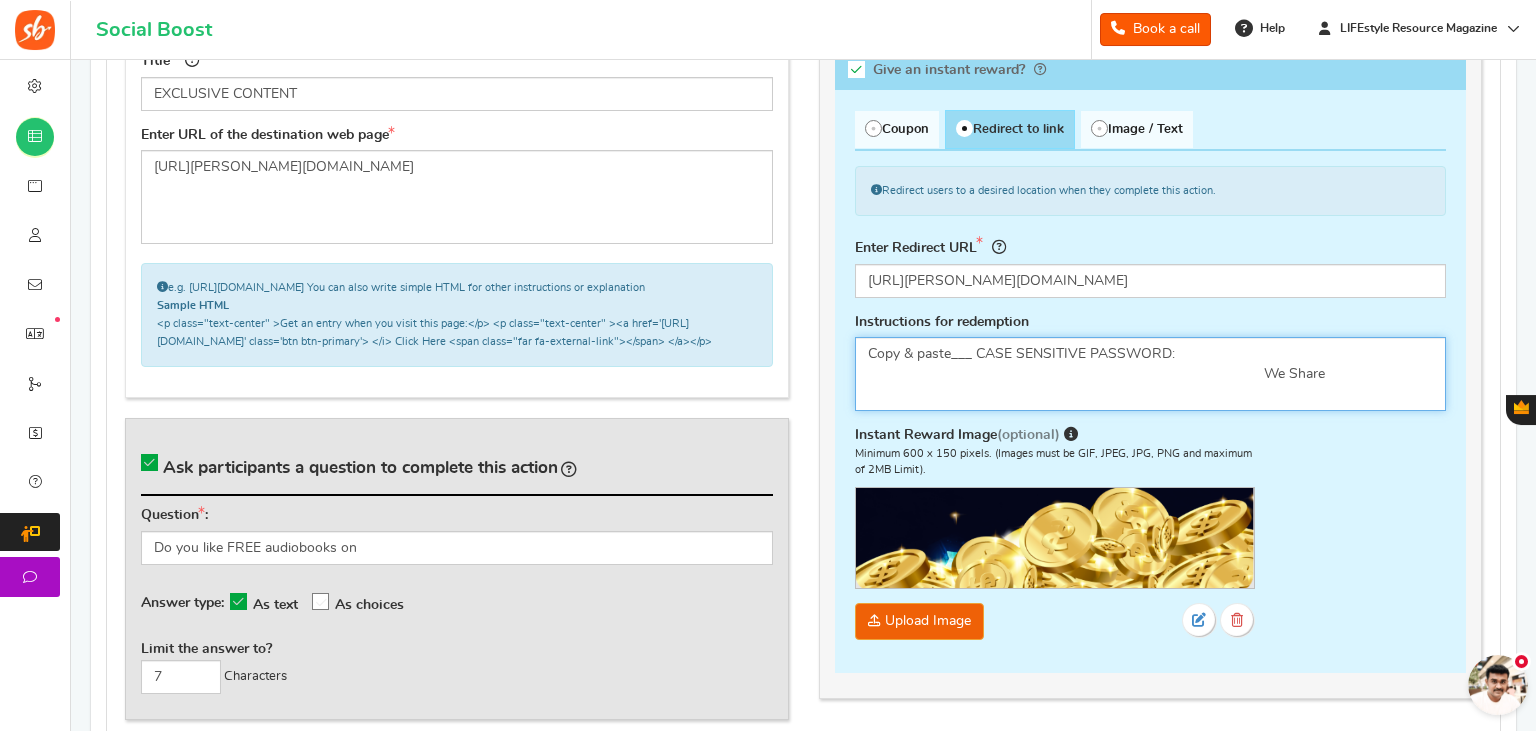 click on "Copy & paste___ CASE SENSITIVE PASSWORD:
We Share" at bounding box center [1151, 374] 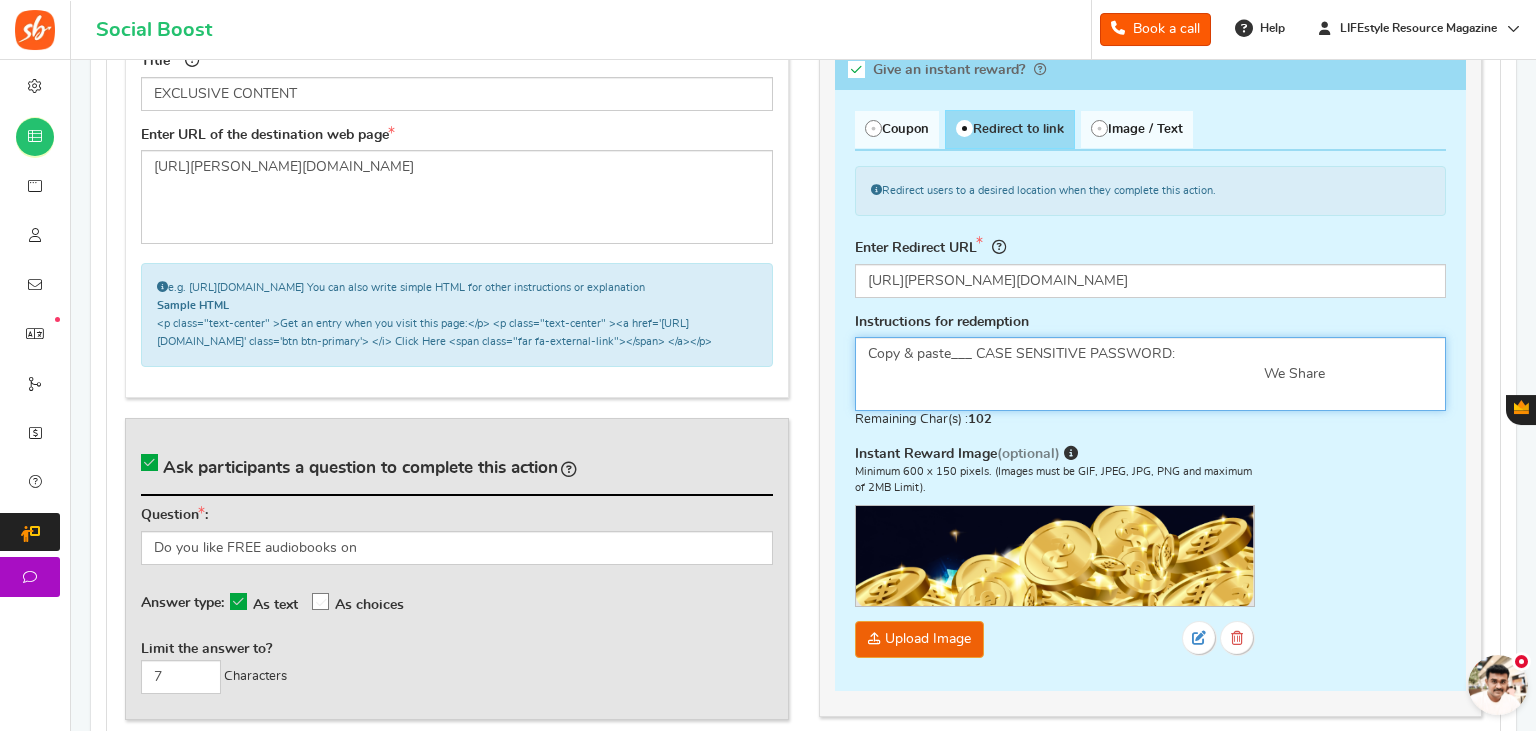click on "Copy & paste___ CASE SENSITIVE PASSWORD:
We Share" at bounding box center (1151, 374) 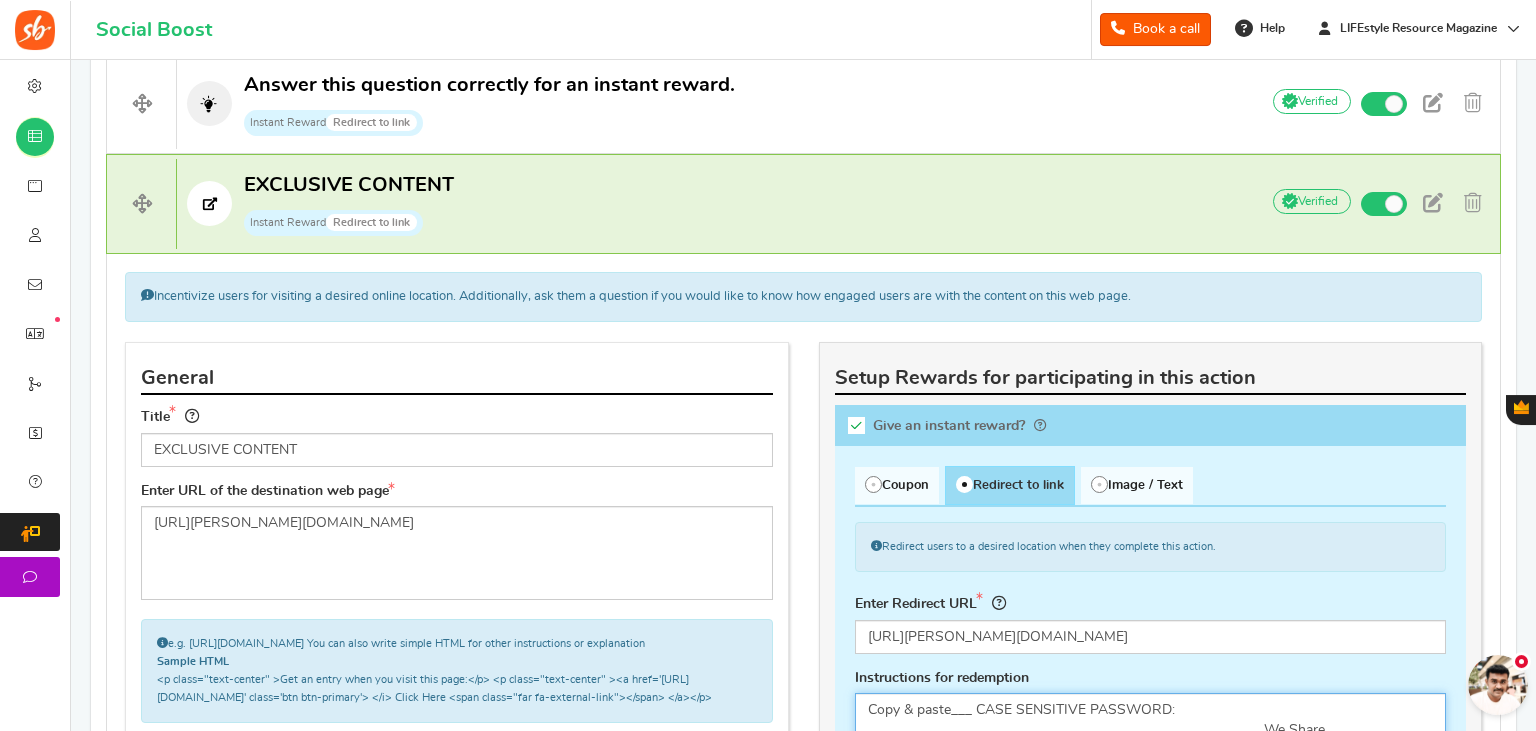 scroll, scrollTop: 732, scrollLeft: 0, axis: vertical 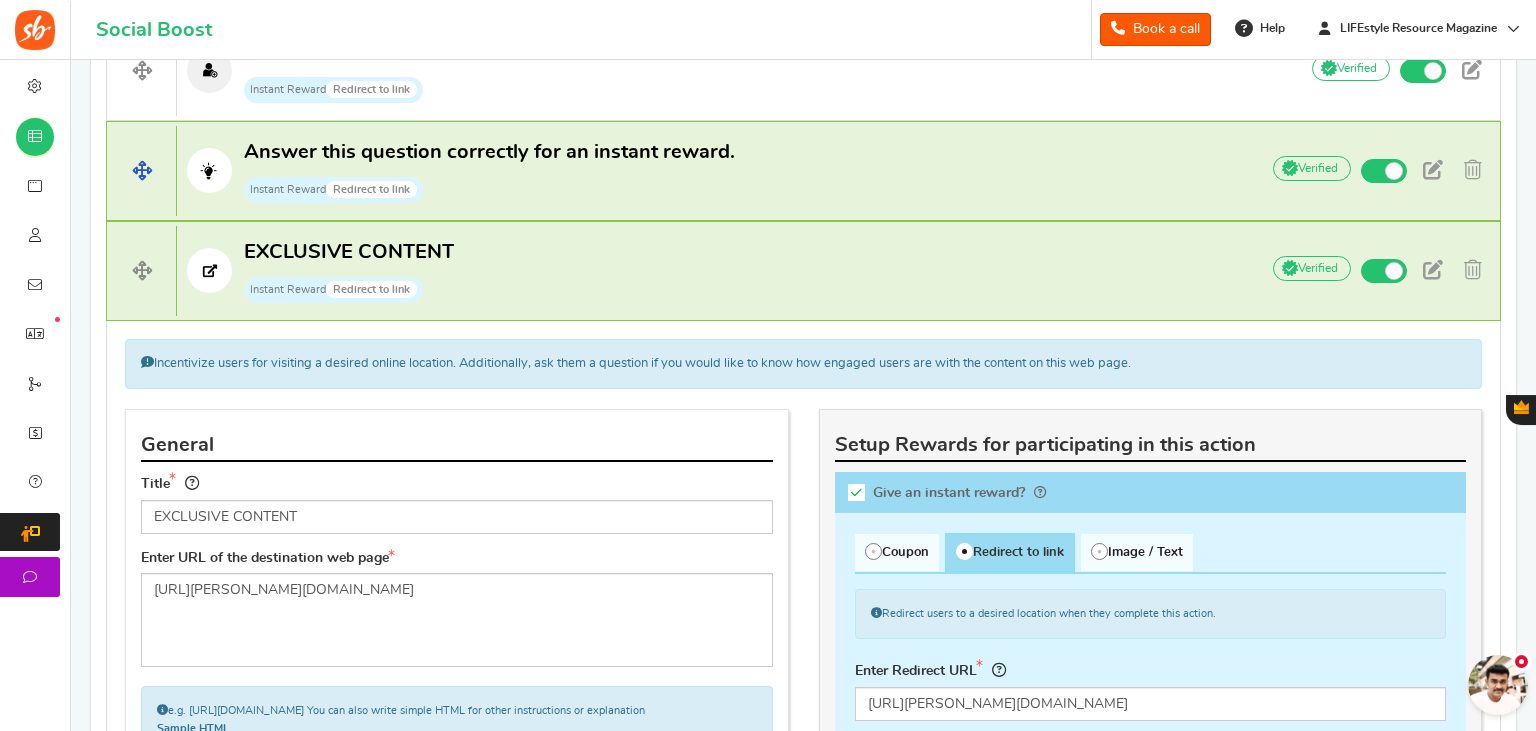 click on "Answer this question correctly for an instant reward.
Instant Reward   Redirect to link" at bounding box center (489, 171) 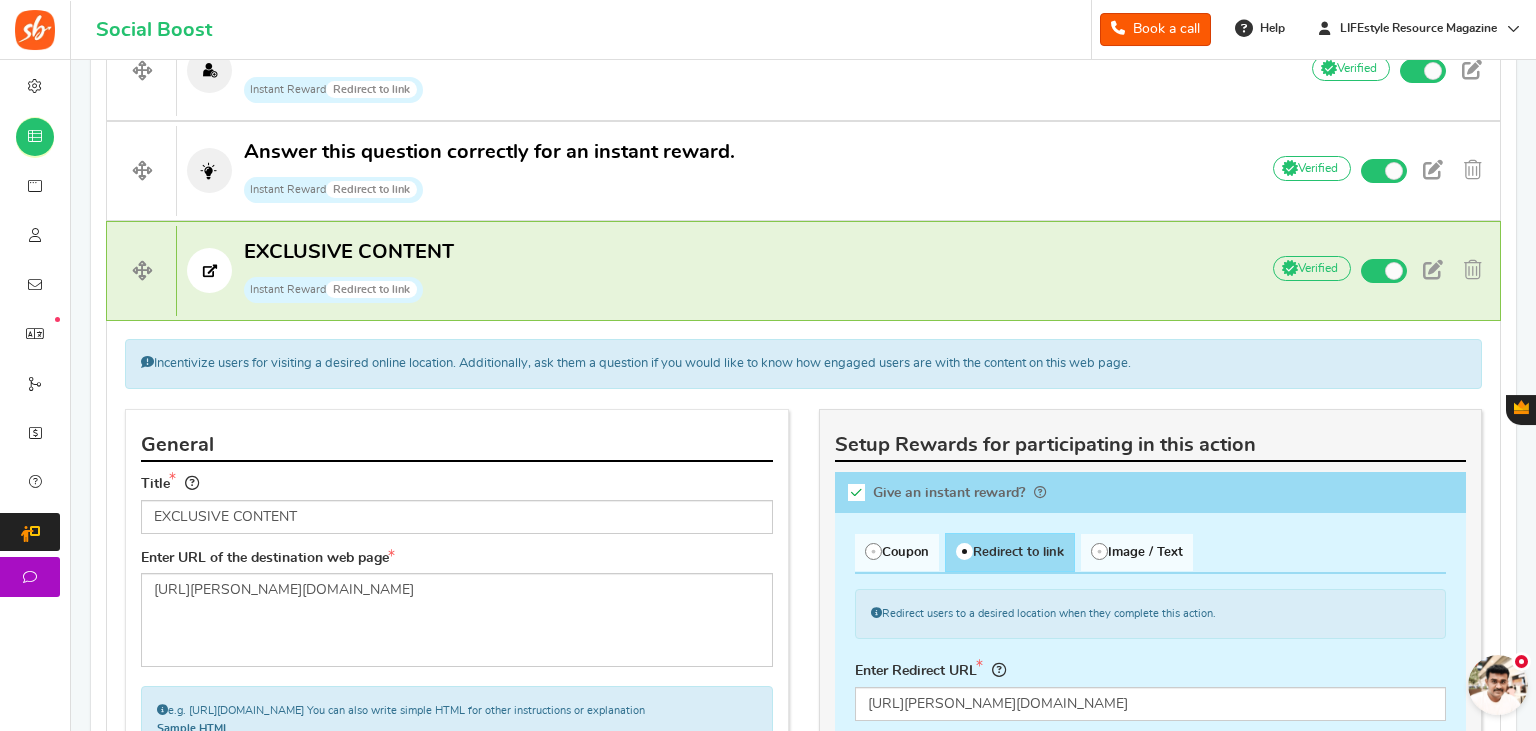 scroll, scrollTop: 518, scrollLeft: 0, axis: vertical 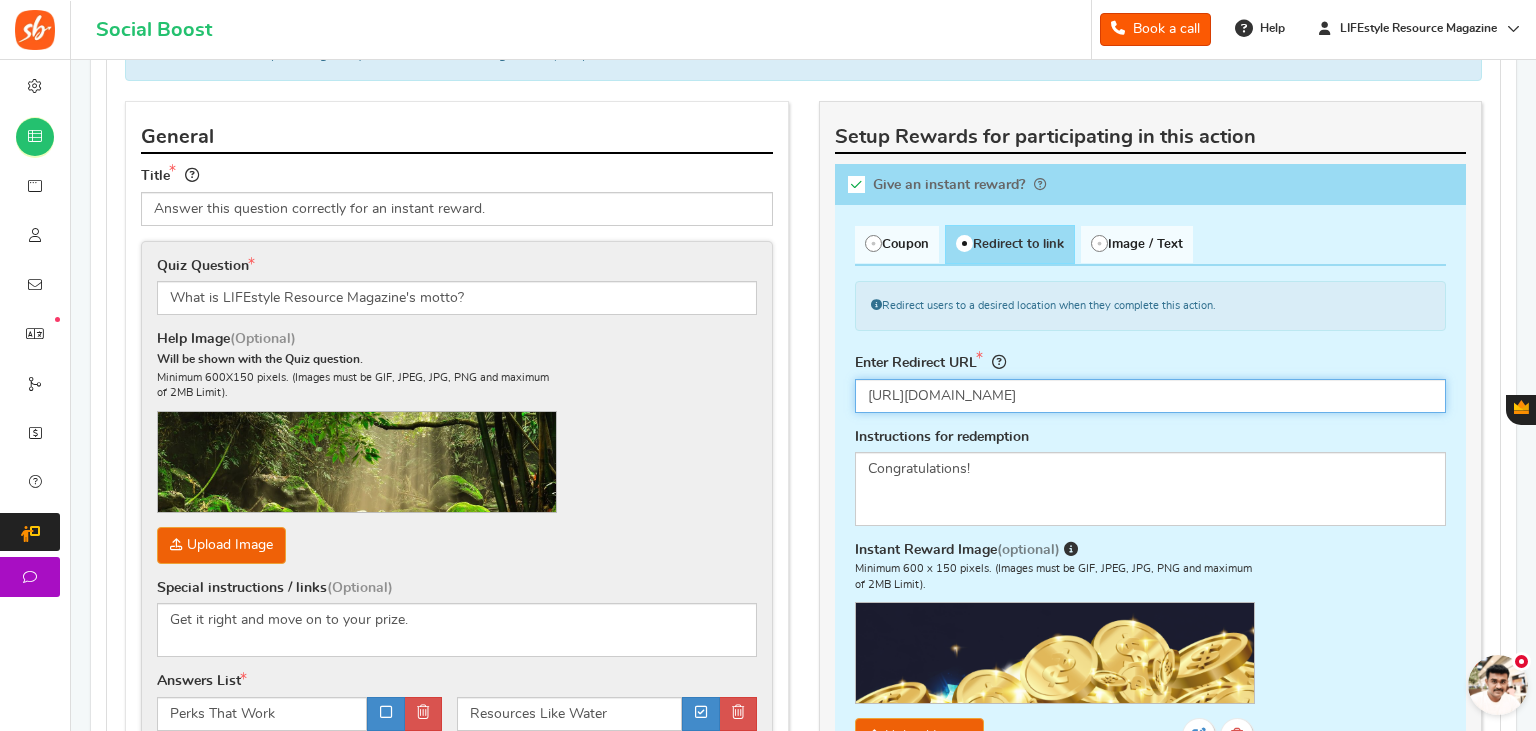 click on "[URL][DOMAIN_NAME]" at bounding box center (1151, 396) 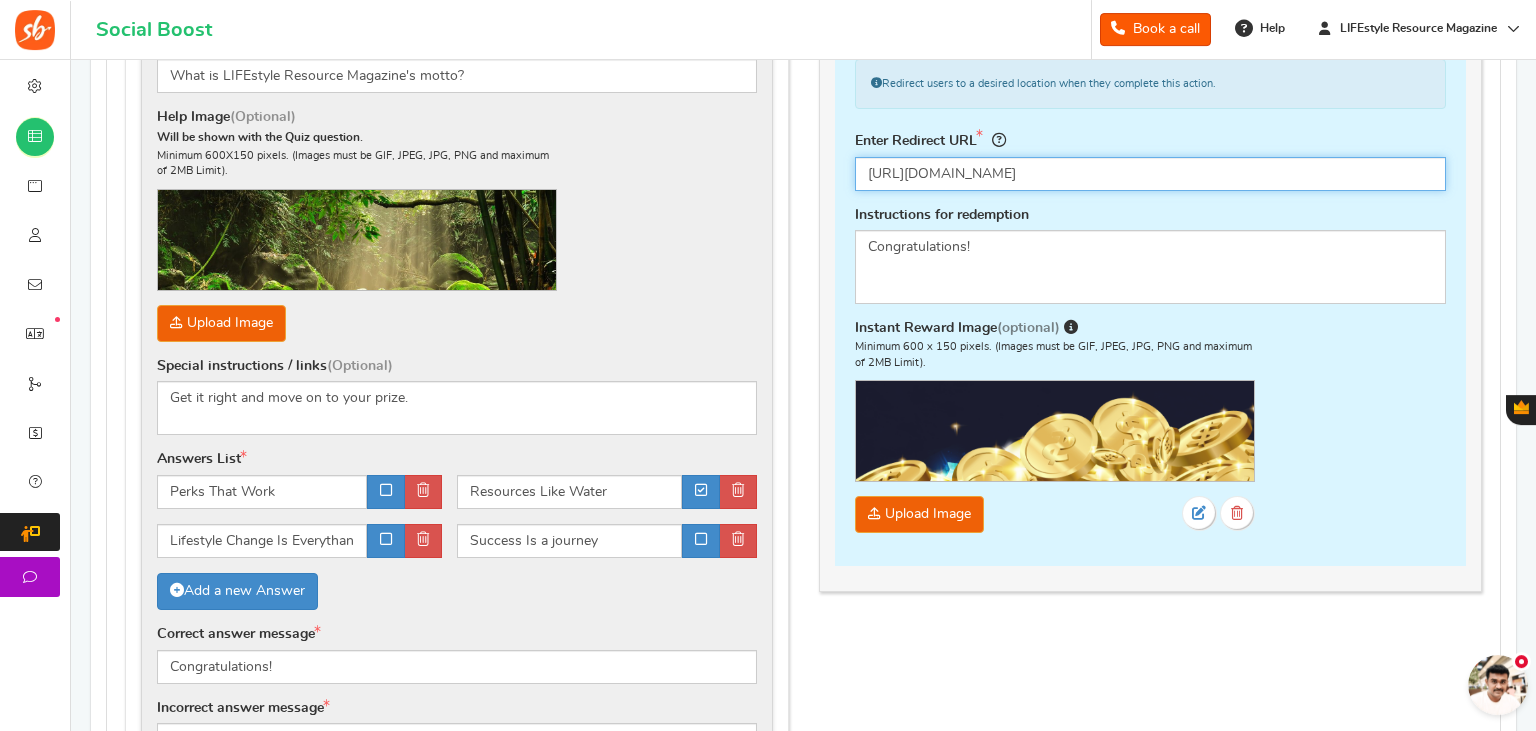 scroll, scrollTop: 940, scrollLeft: 0, axis: vertical 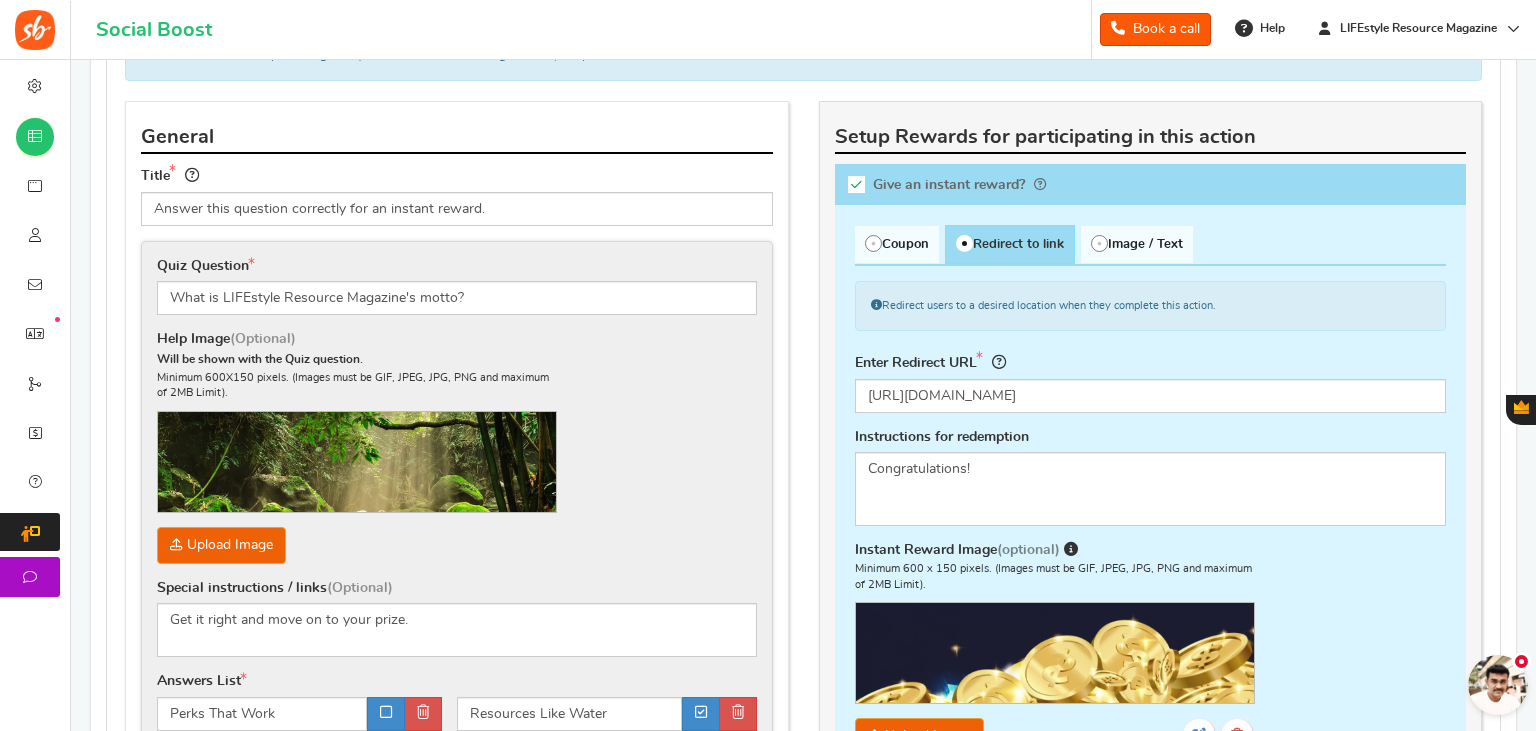 click on "Give an instant reward?" at bounding box center (1151, 184) 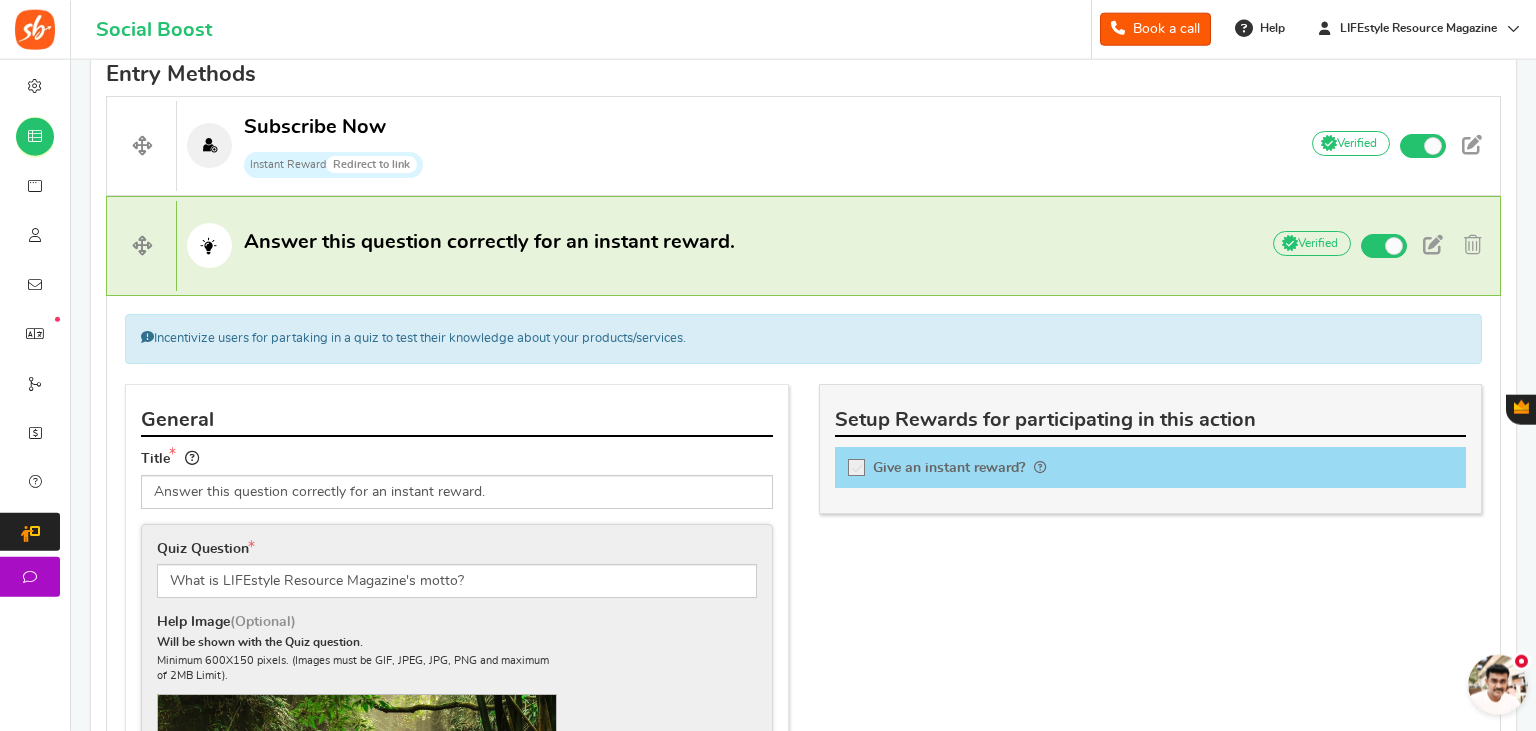 scroll, scrollTop: 729, scrollLeft: 0, axis: vertical 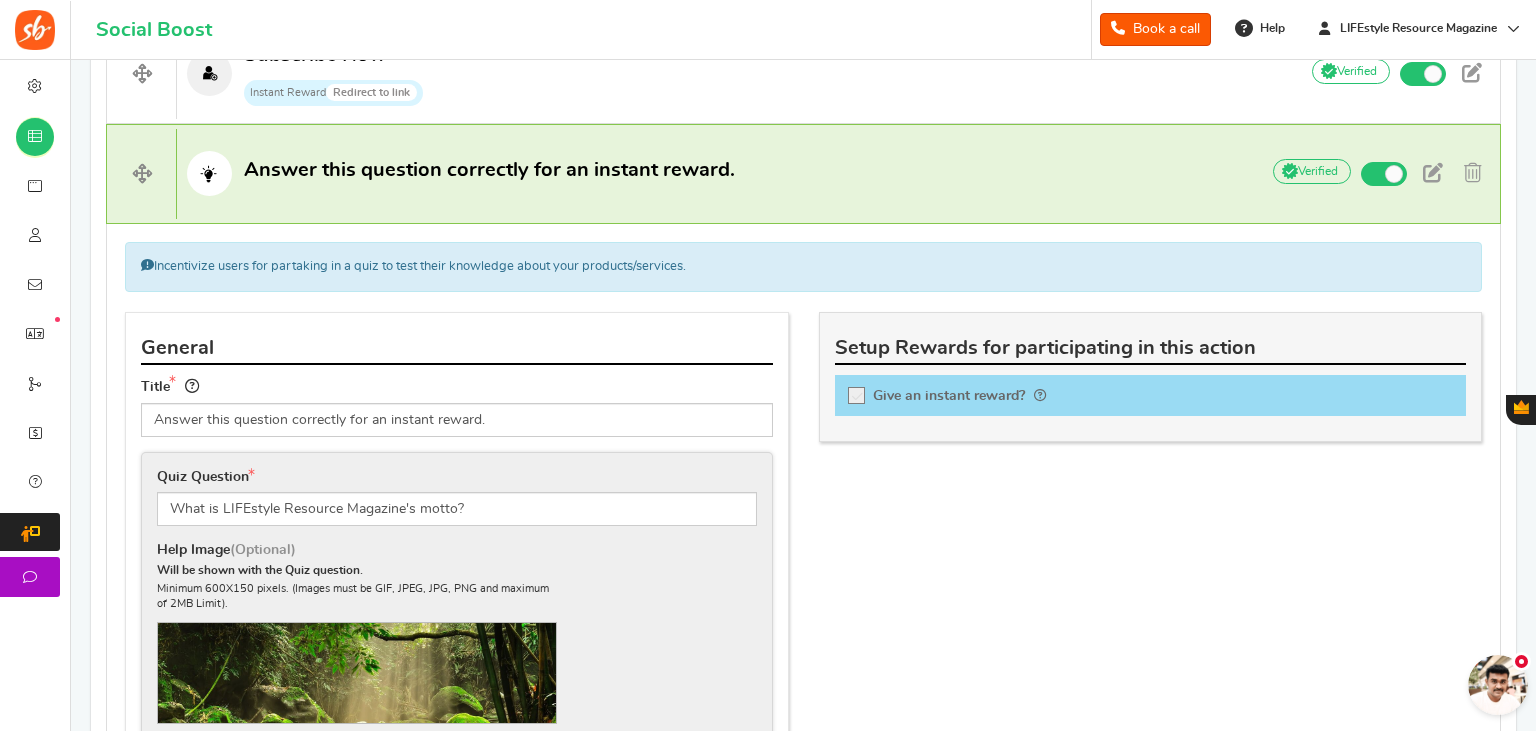 click on "Give an instant reward?" at bounding box center [1151, 395] 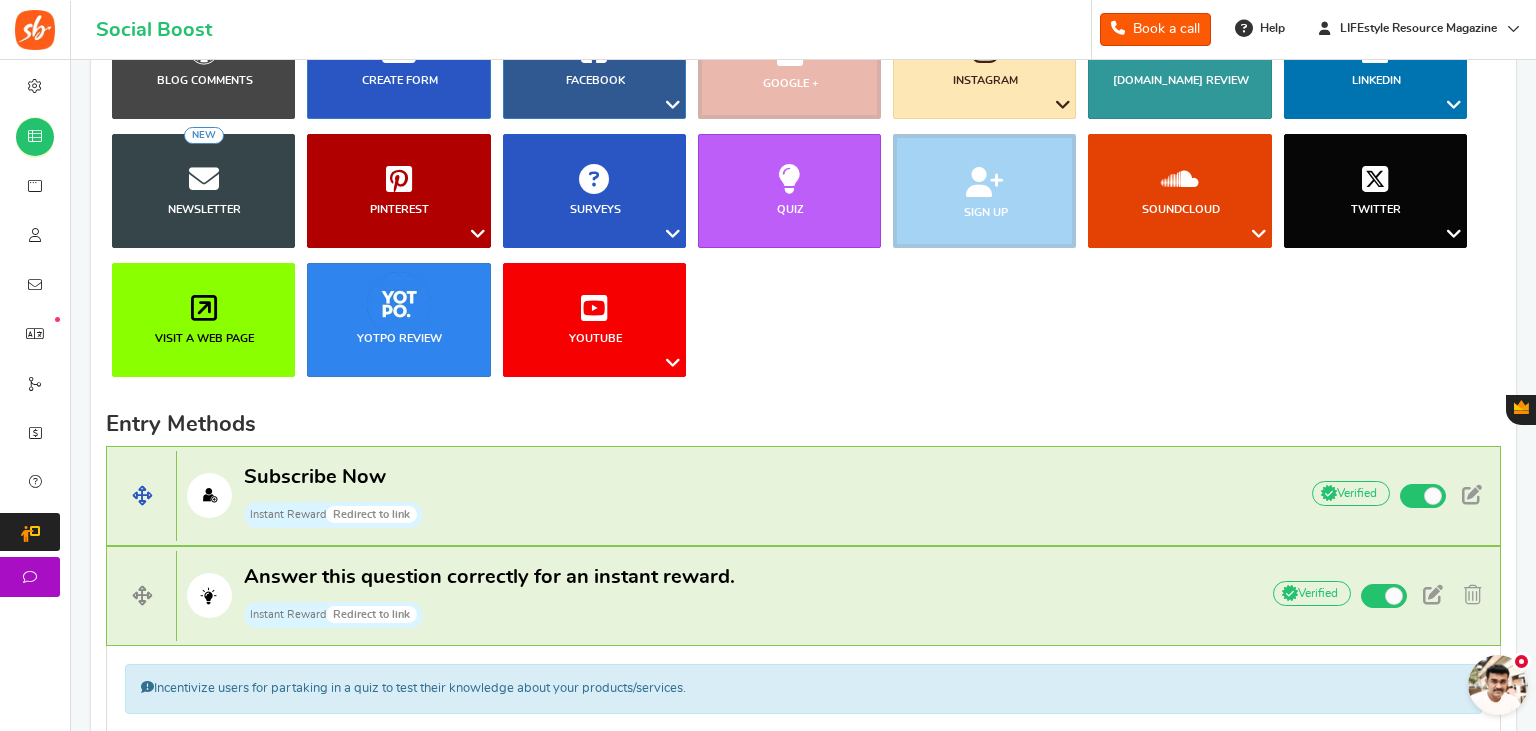 click on "Subscribe Now
Instant Reward   Redirect to link" at bounding box center (727, 496) 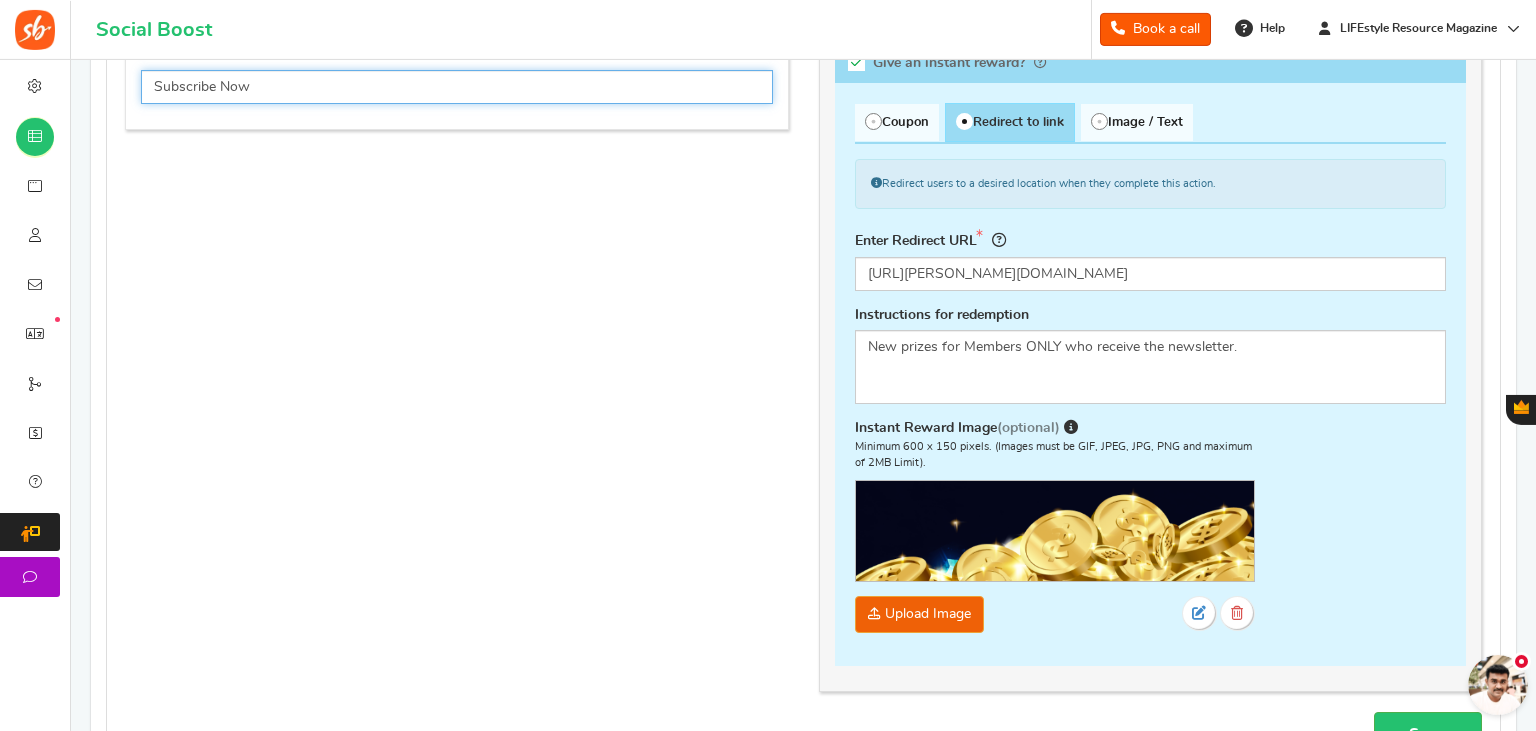 scroll, scrollTop: 892, scrollLeft: 0, axis: vertical 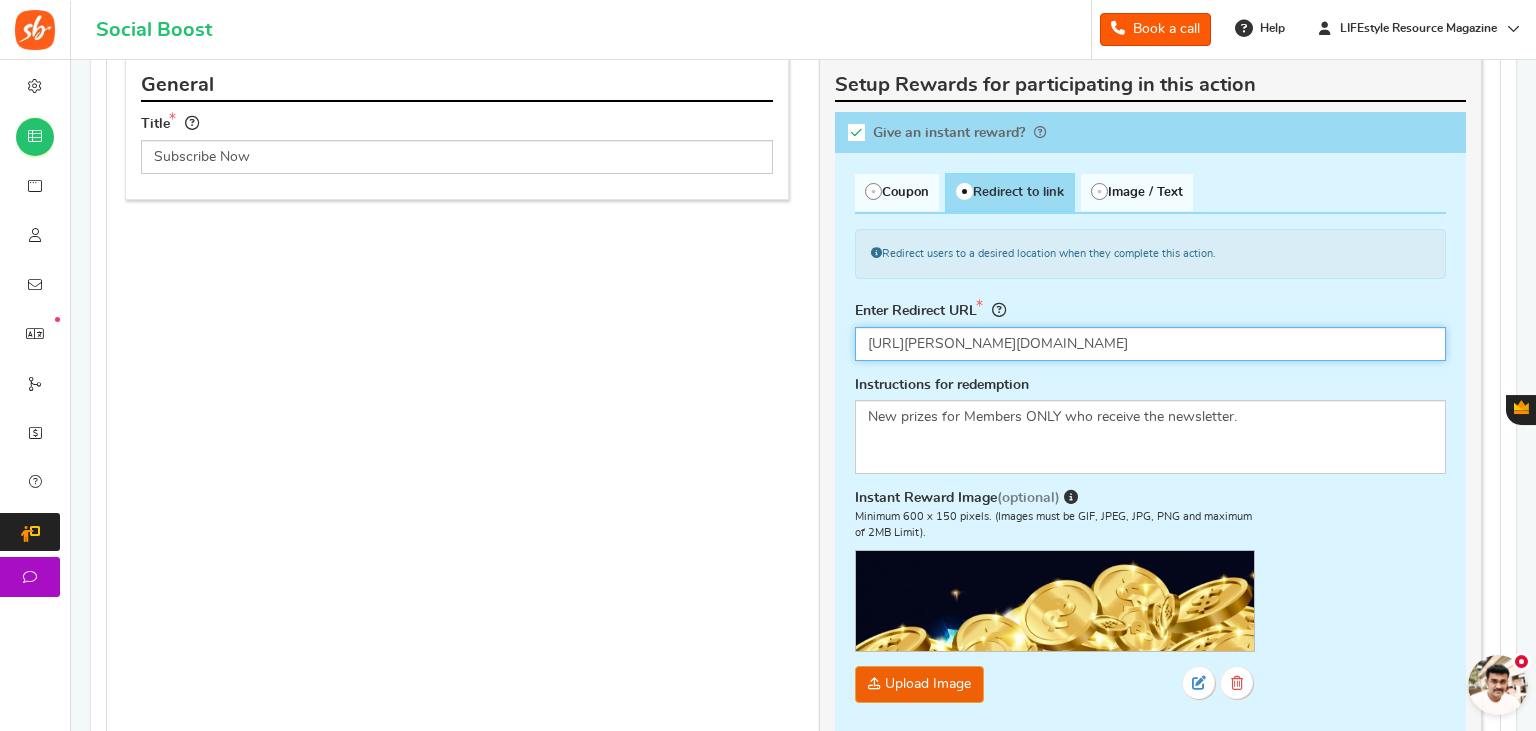 click on "[URL][PERSON_NAME][DOMAIN_NAME]" at bounding box center (1151, 344) 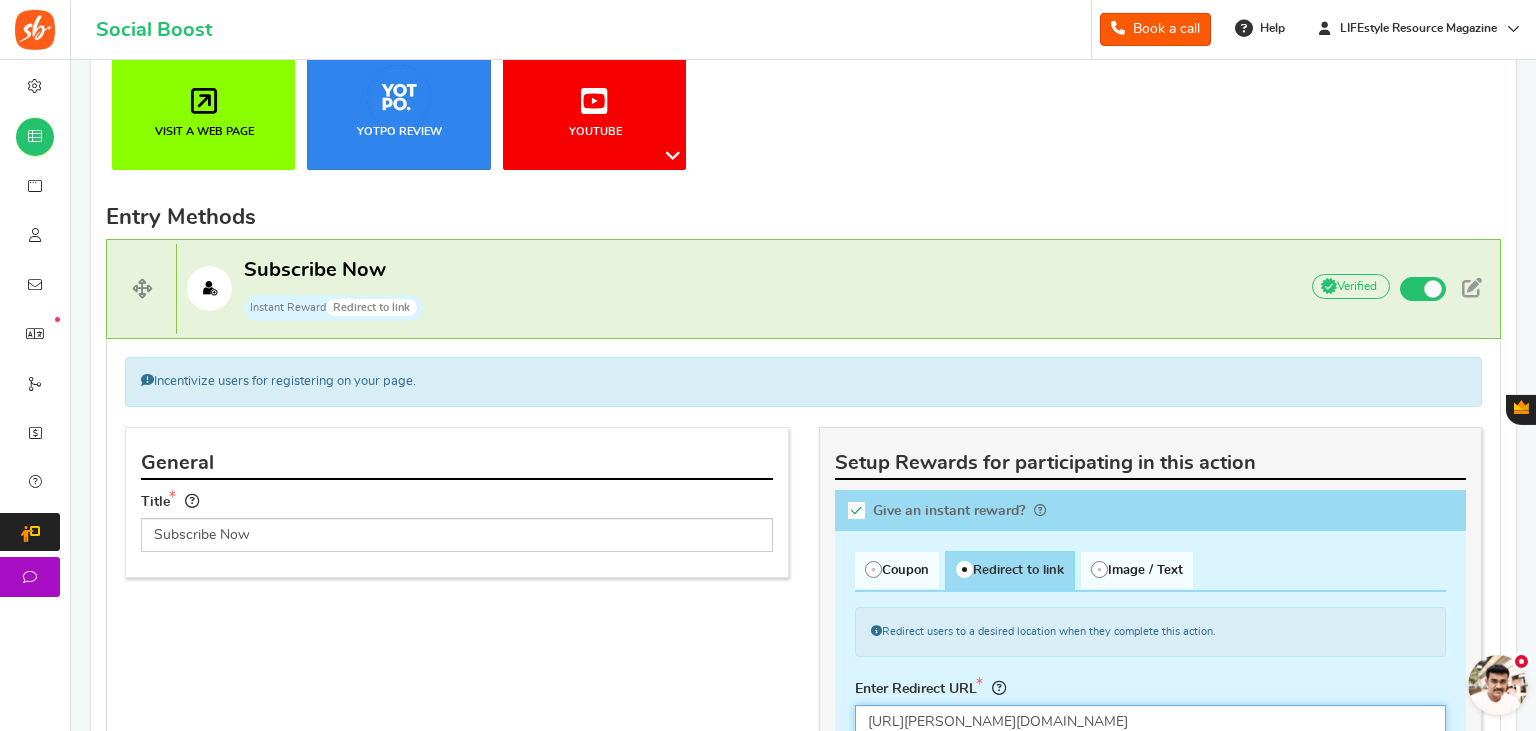 scroll, scrollTop: 469, scrollLeft: 0, axis: vertical 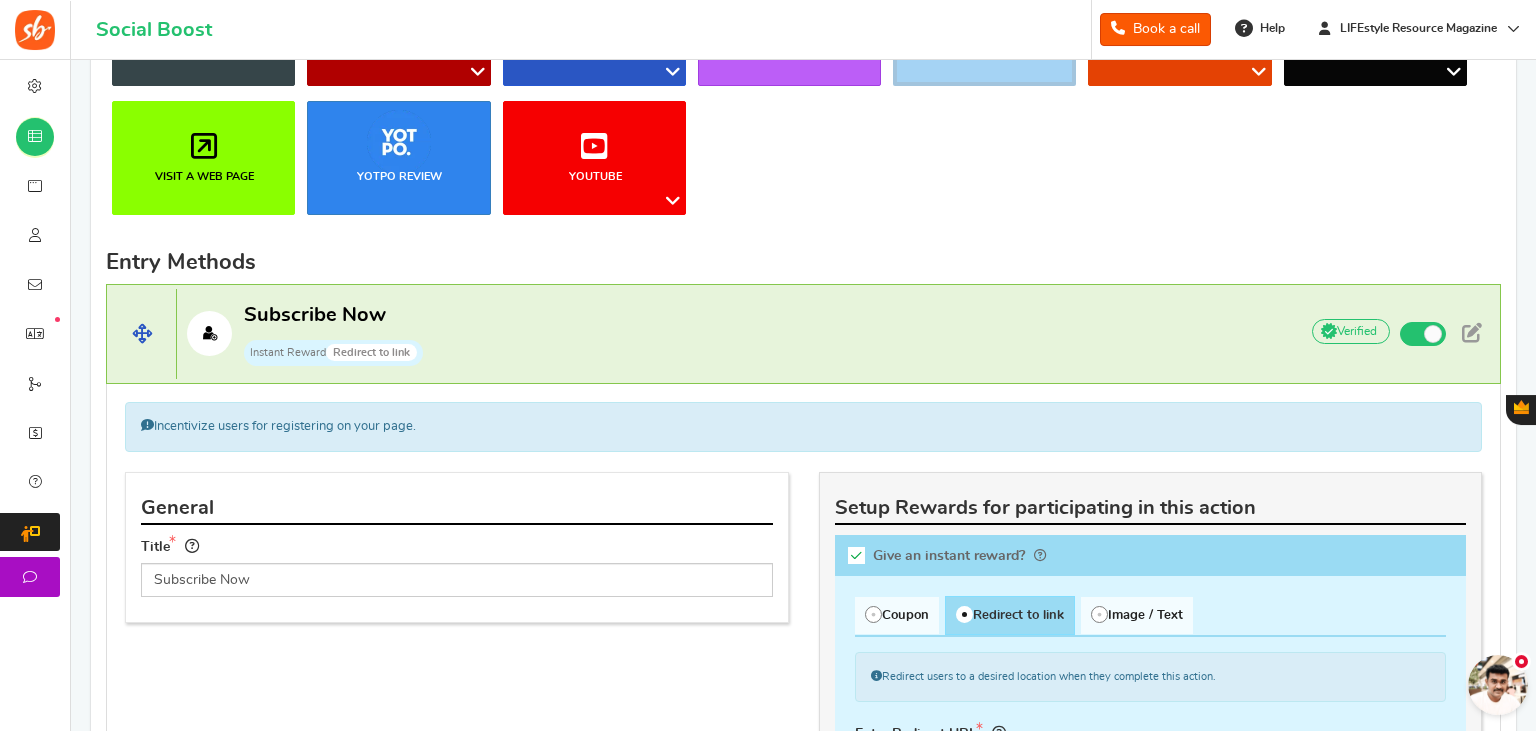 click on "Subscribe Now
Instant Reward   Redirect to link" at bounding box center (727, 334) 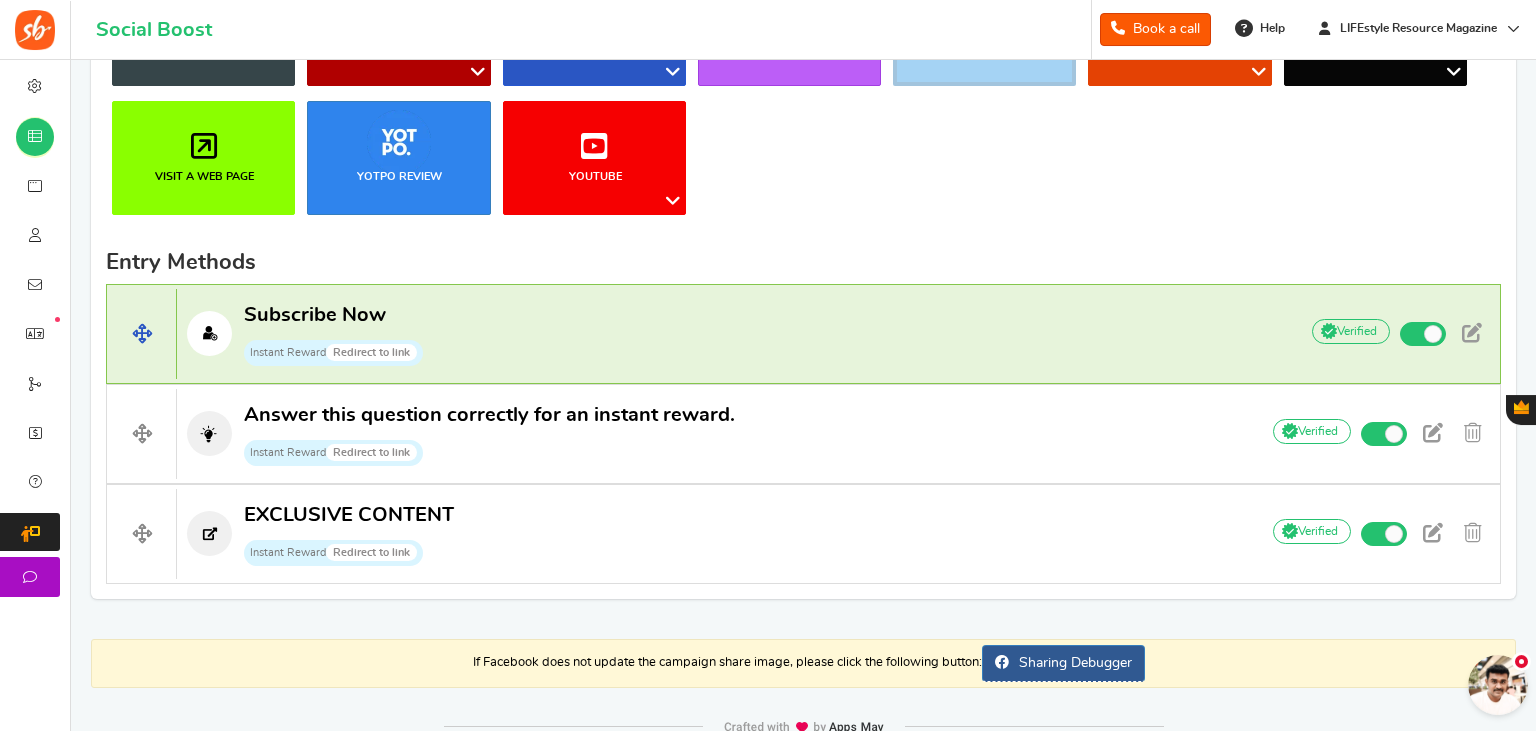 click on "Subscribe Now
Instant Reward   Redirect to link" at bounding box center [727, 334] 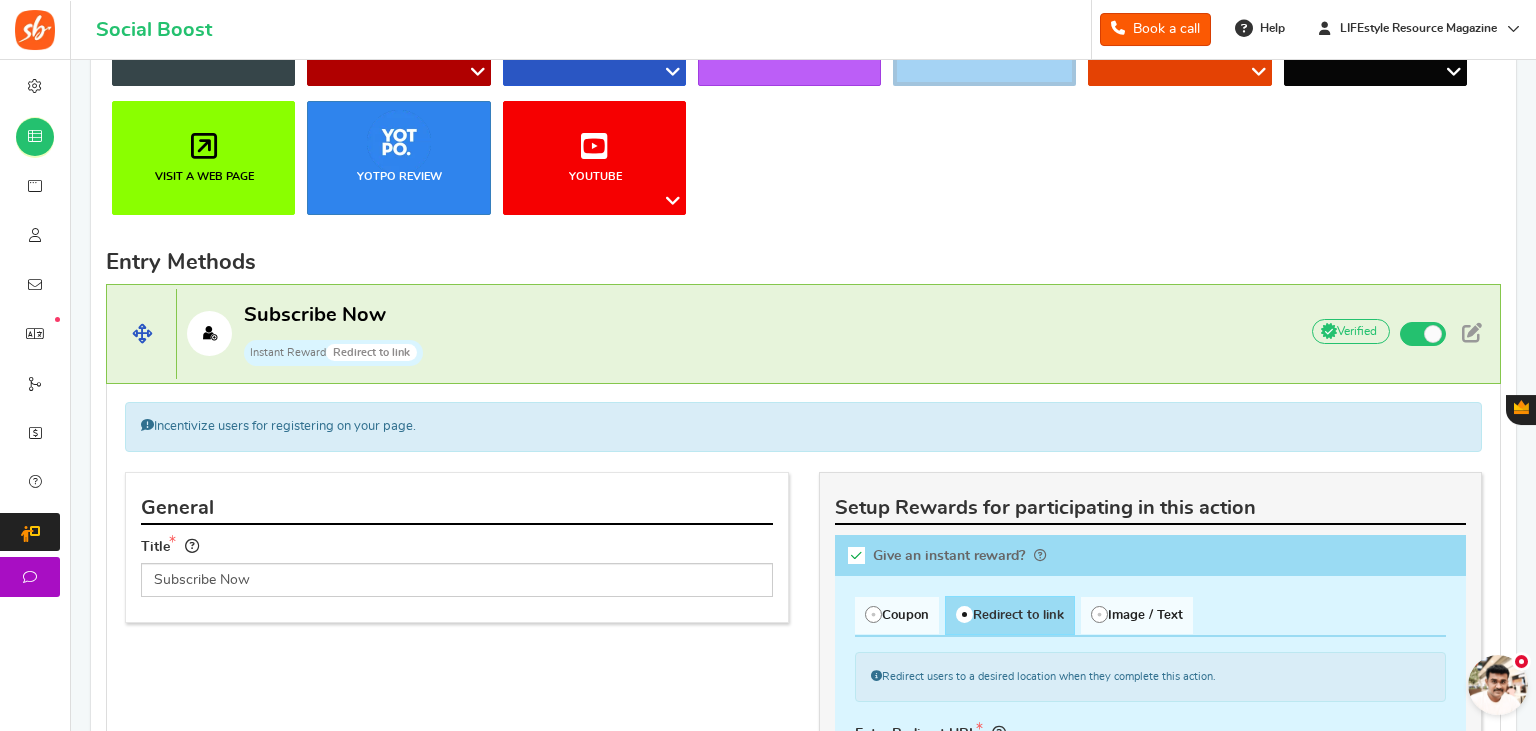 click on "Subscribe Now
Instant Reward   Redirect to link" at bounding box center (727, 334) 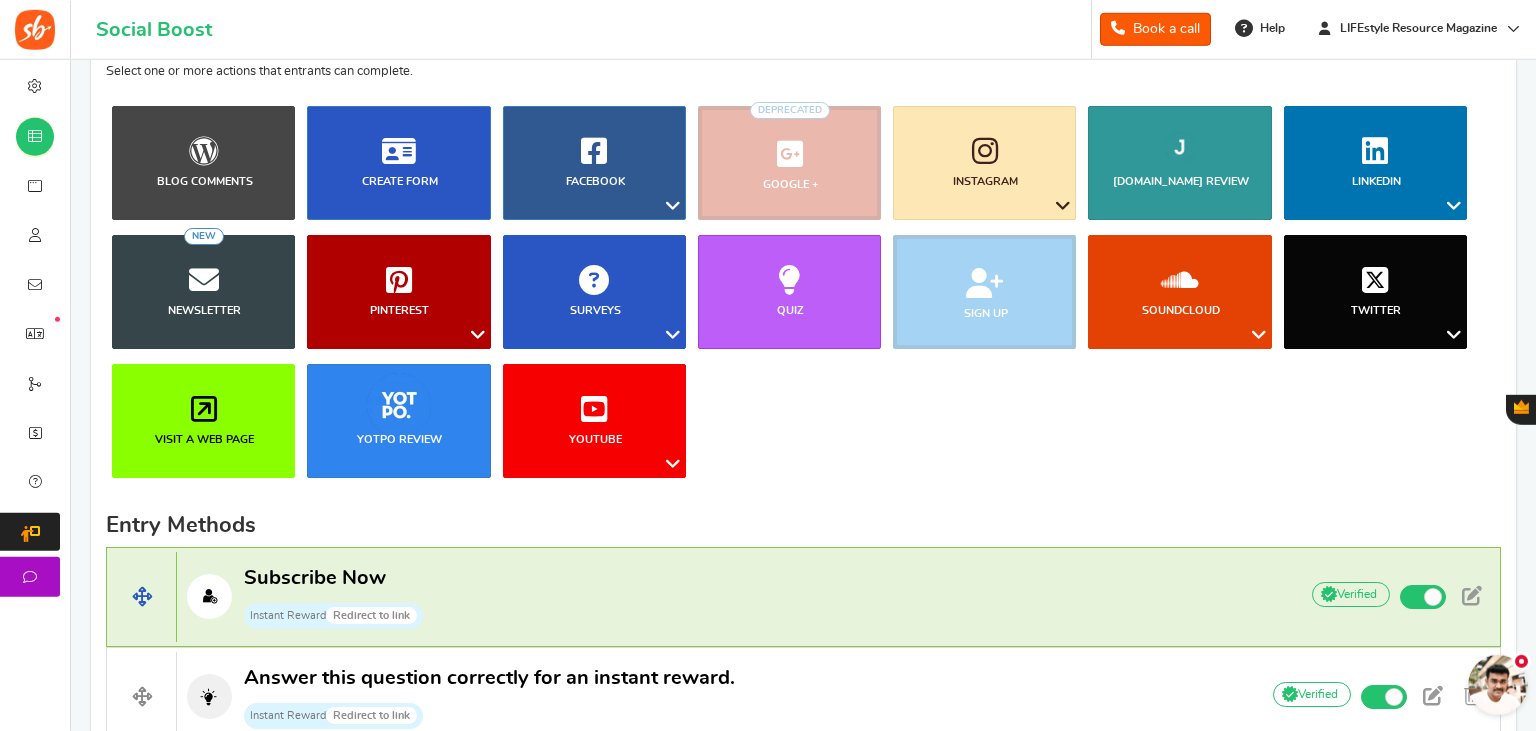 scroll, scrollTop: 0, scrollLeft: 0, axis: both 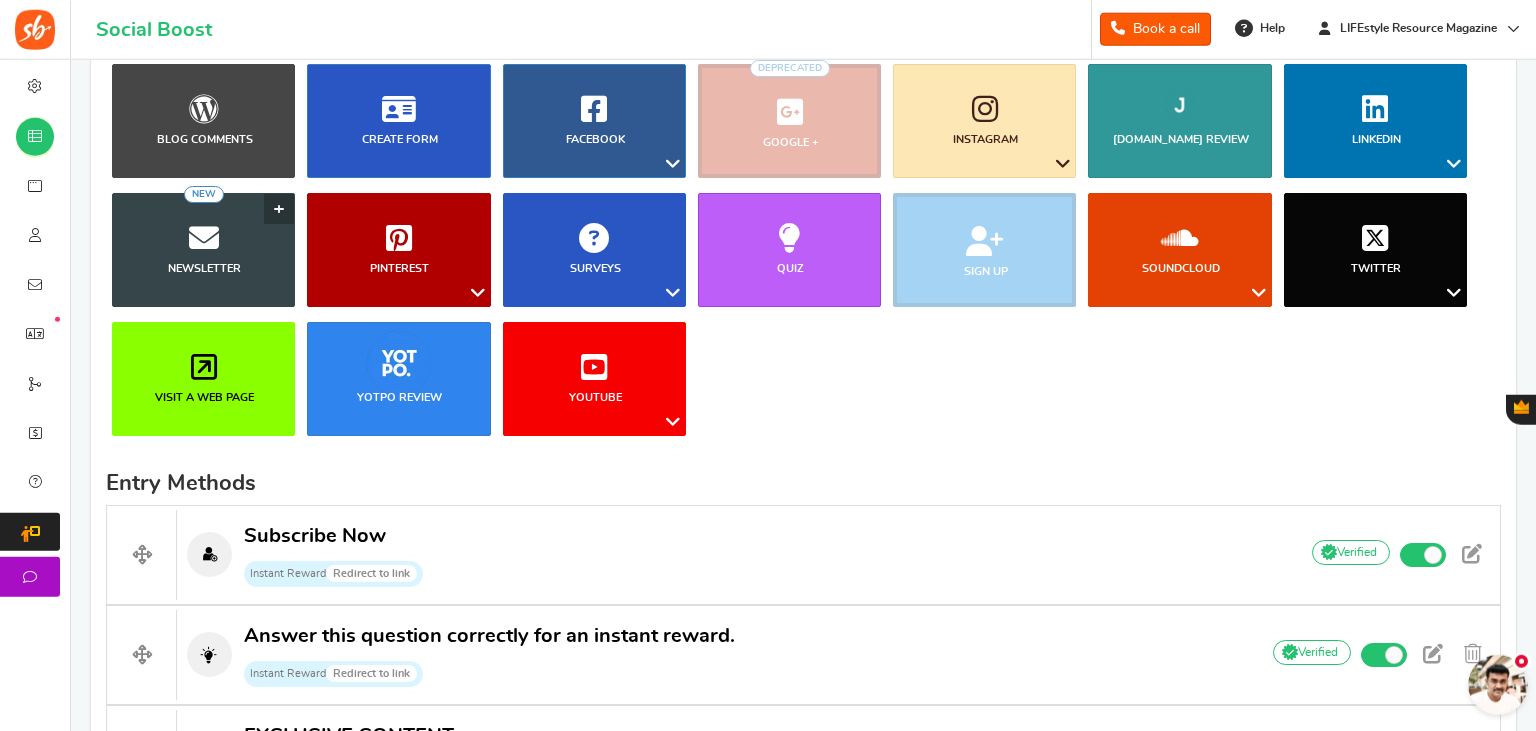 click on "Newsletter
NEW" at bounding box center [203, 250] 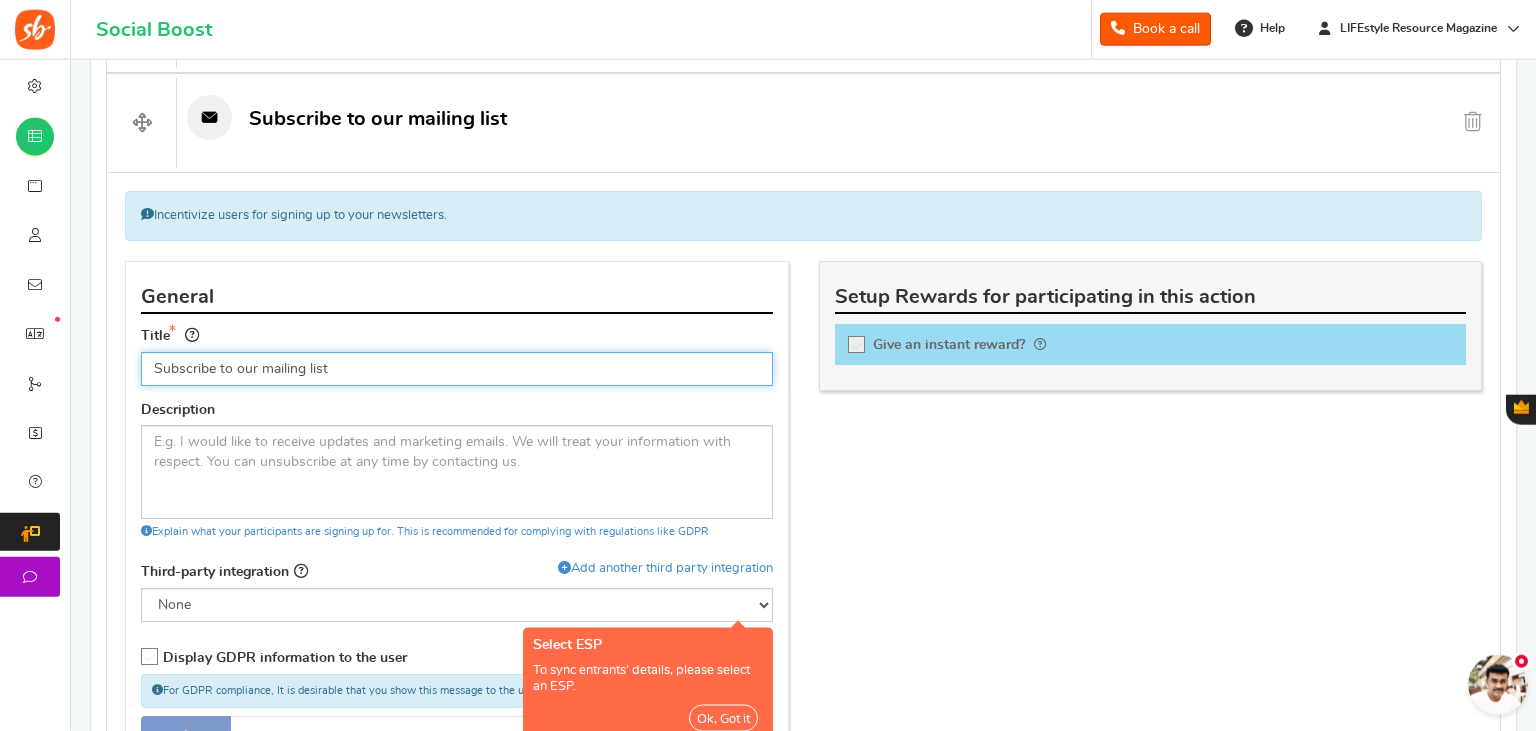 scroll, scrollTop: 991, scrollLeft: 0, axis: vertical 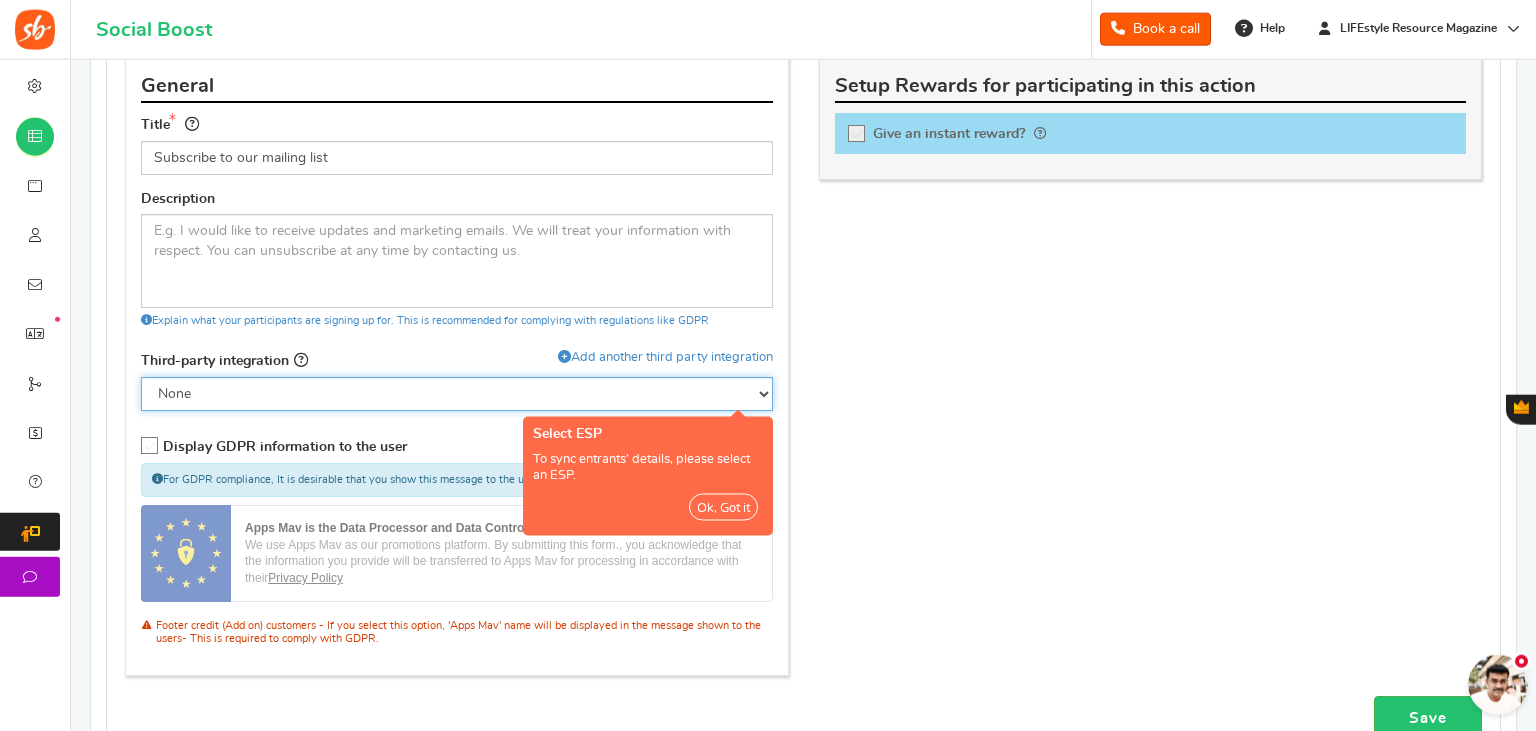 click on "None MailerLite" at bounding box center (457, 394) 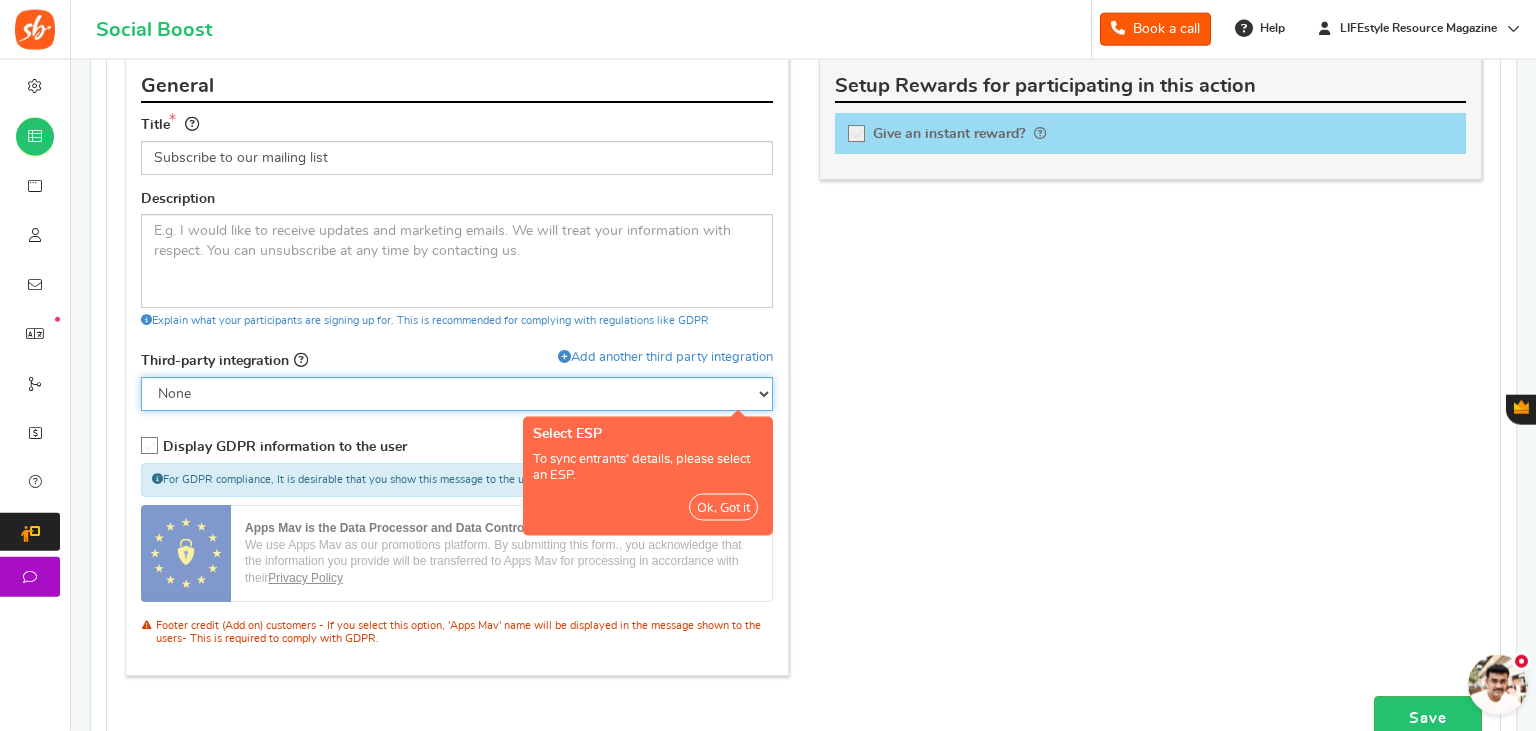 select on "12" 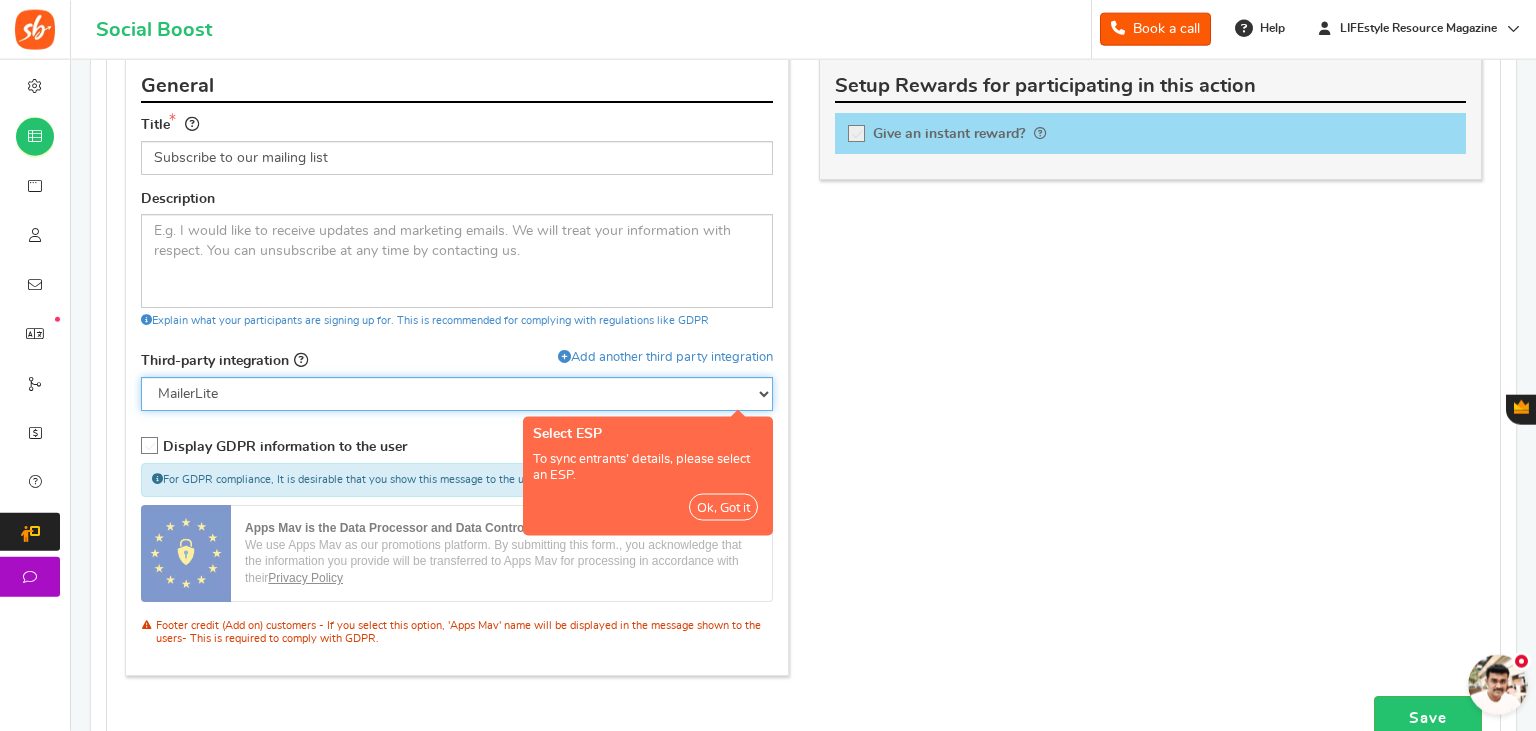 click on "MailerLite" at bounding box center [0, 0] 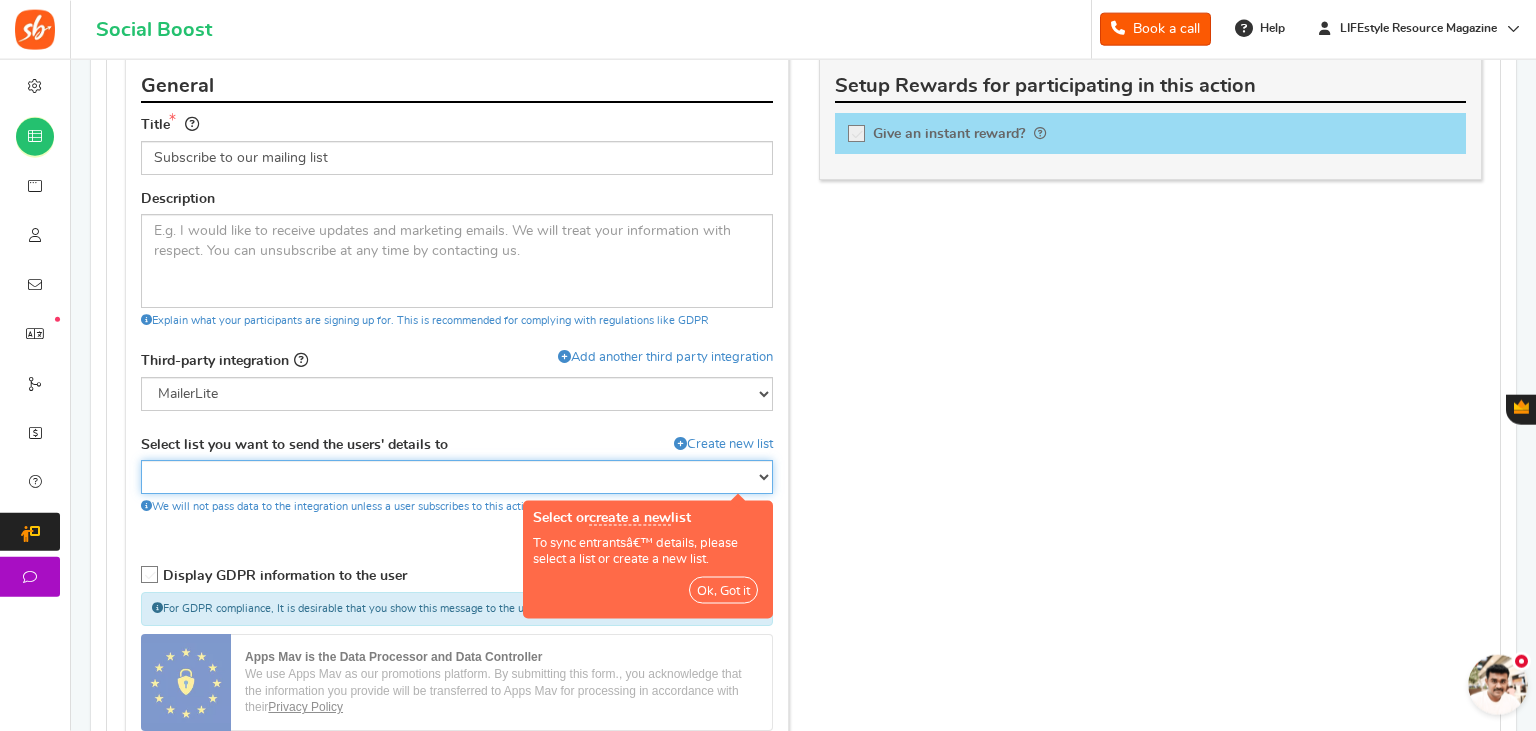 click at bounding box center (457, 477) 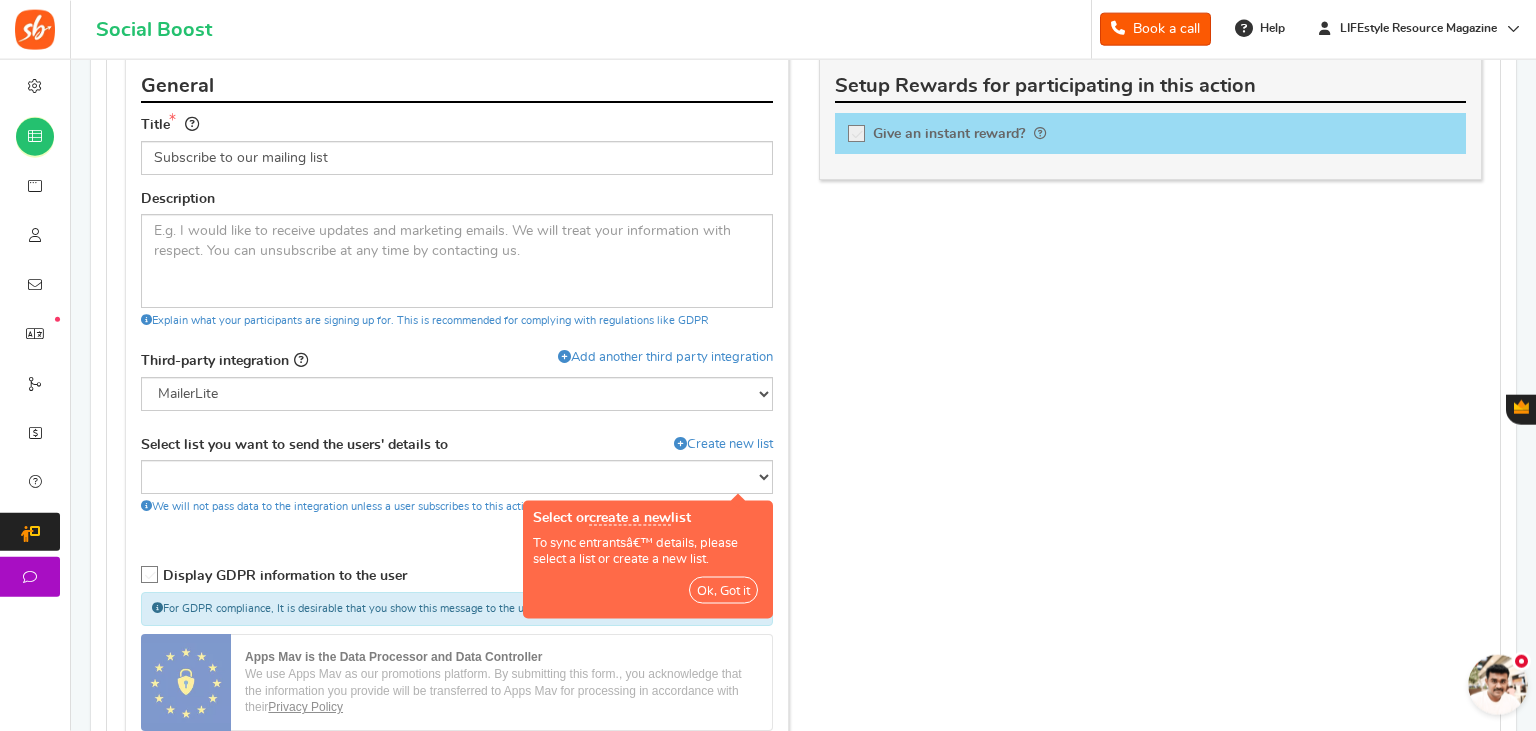 click on "Ok, Got it" at bounding box center (723, 590) 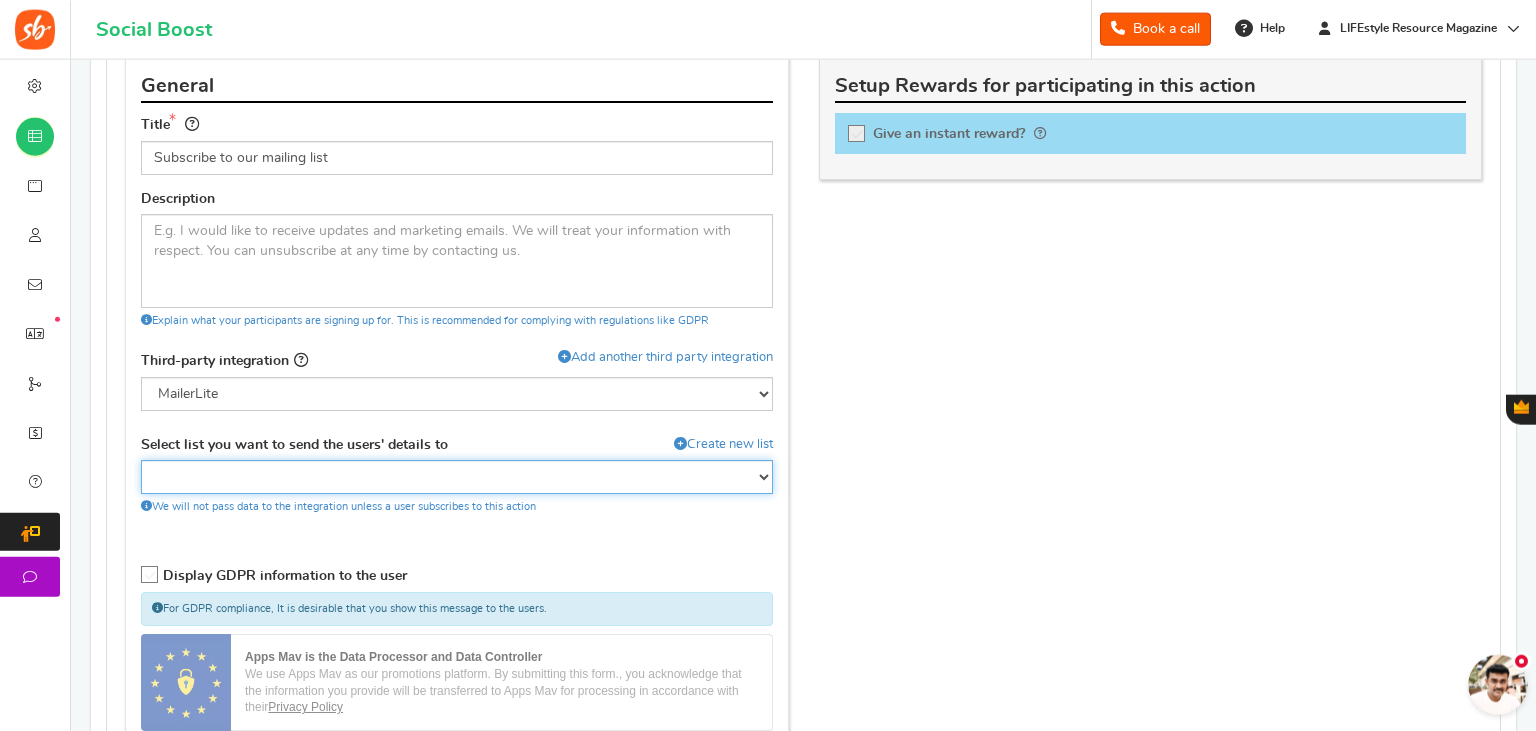 click at bounding box center [457, 477] 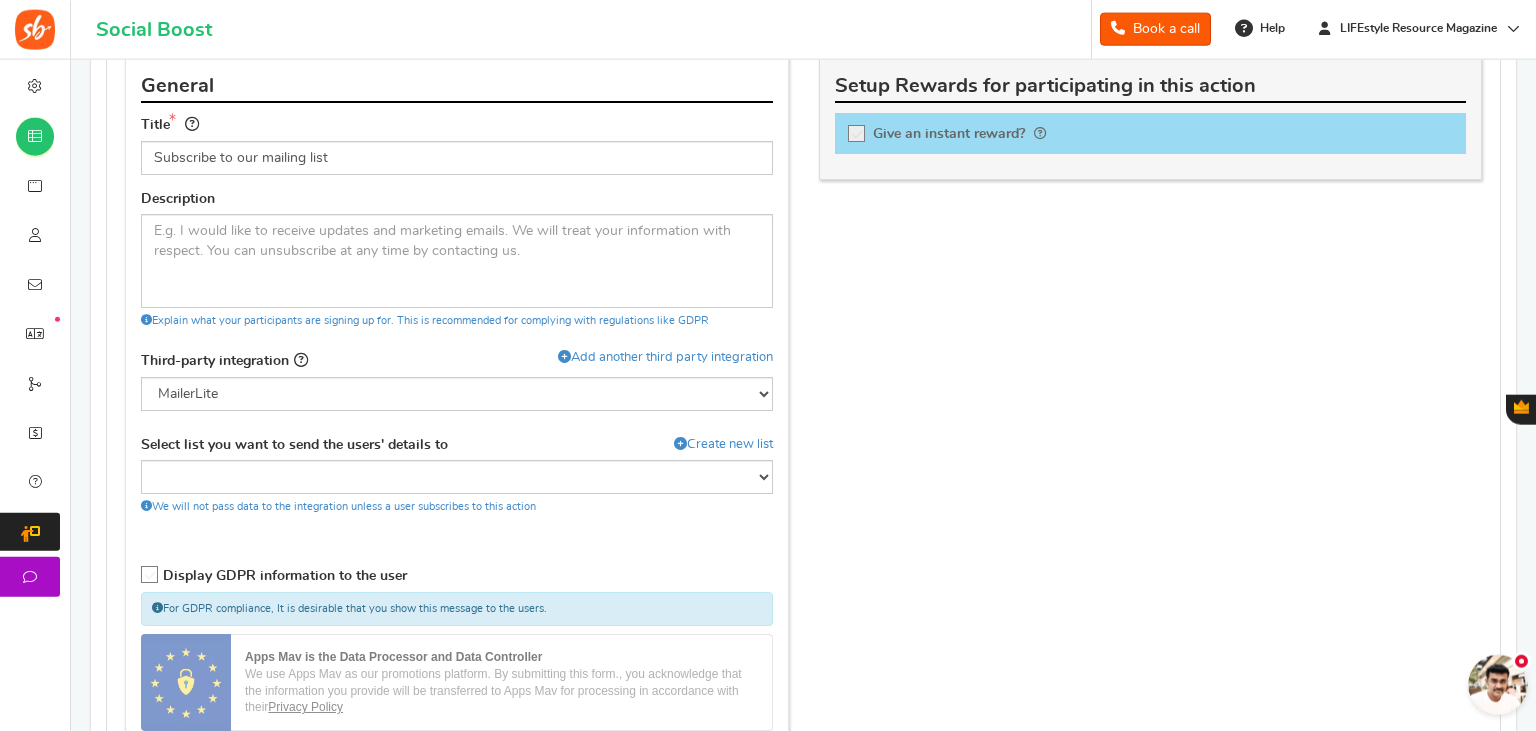 click on "General
Title
Subscribe to our mailing list
Description
Explain what your participants are signing up for. This is recommended for complying with regulations like GDPR
Third-party integration
Add another third party integration
None MailerLite
Select ESP
To sync entrants’ details, please select an ESP.
Ok, Got it
Select or" at bounding box center (803, 437) 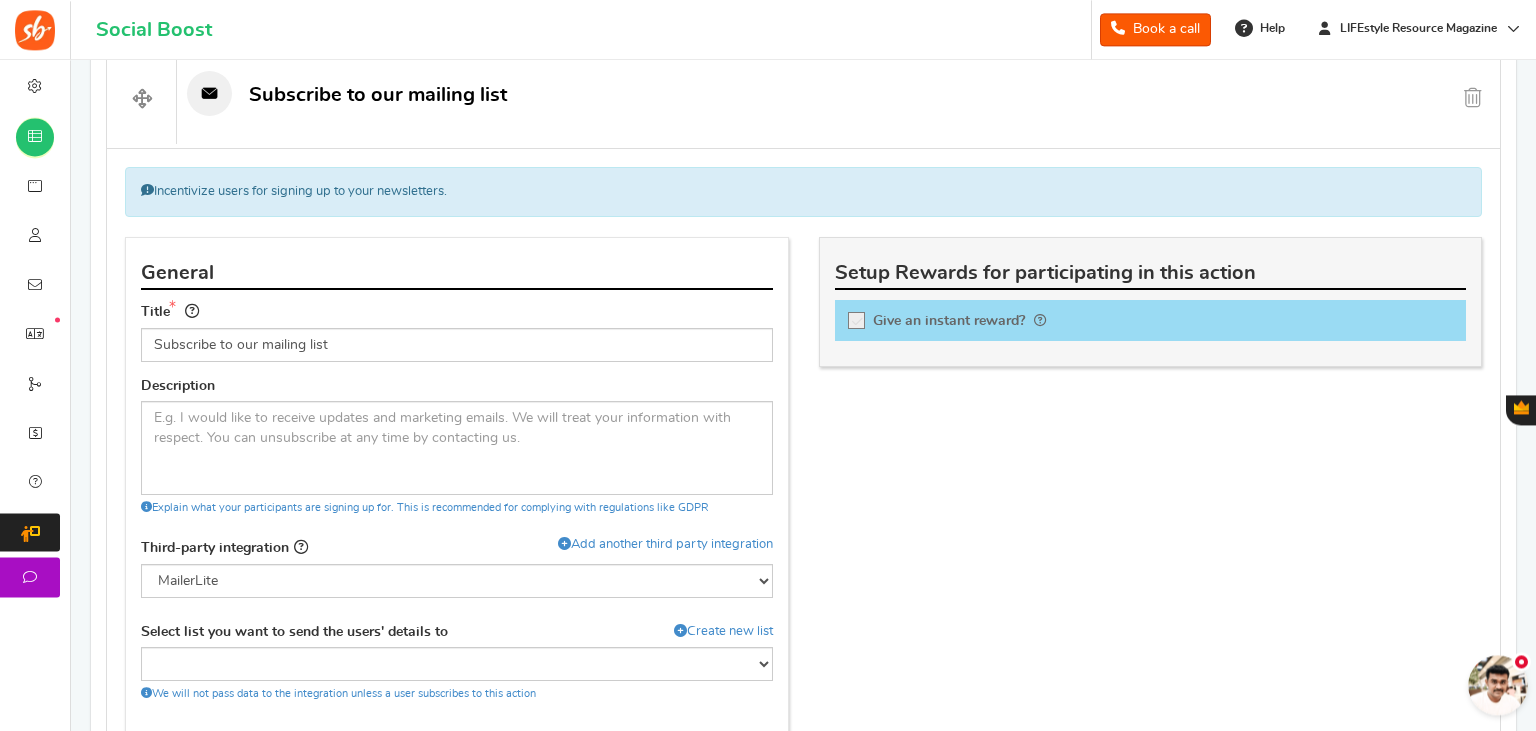 scroll, scrollTop: 798, scrollLeft: 0, axis: vertical 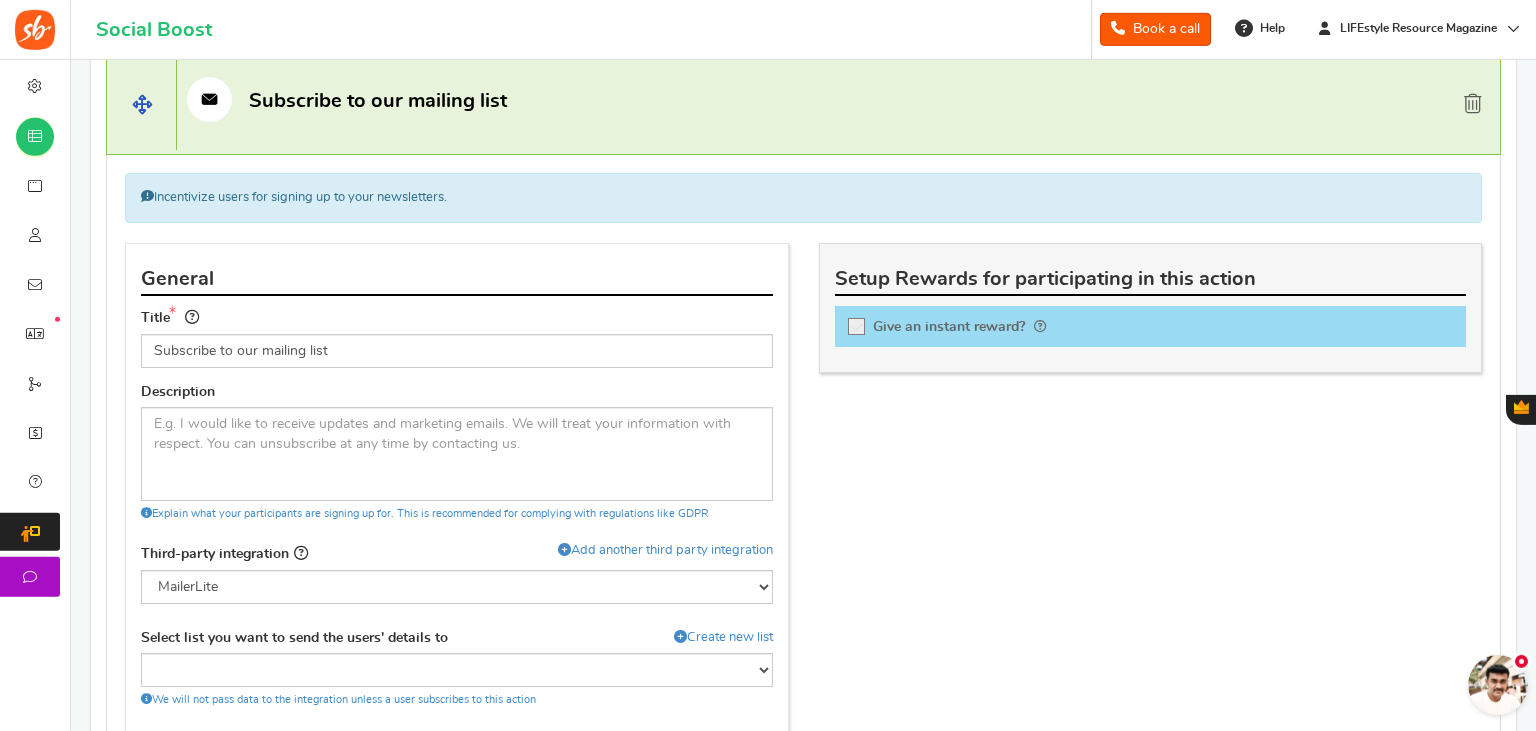 click at bounding box center (1473, 104) 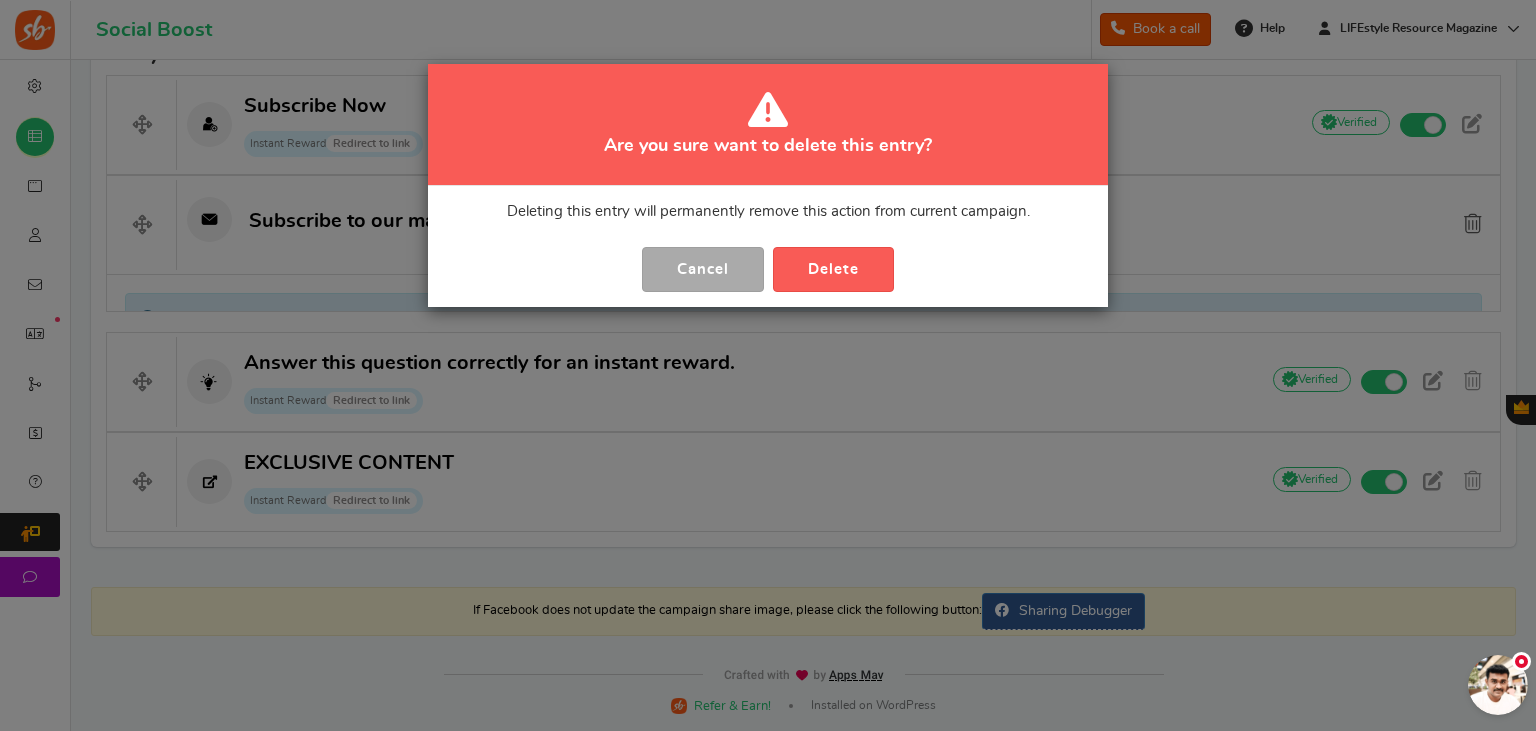 scroll, scrollTop: 637, scrollLeft: 0, axis: vertical 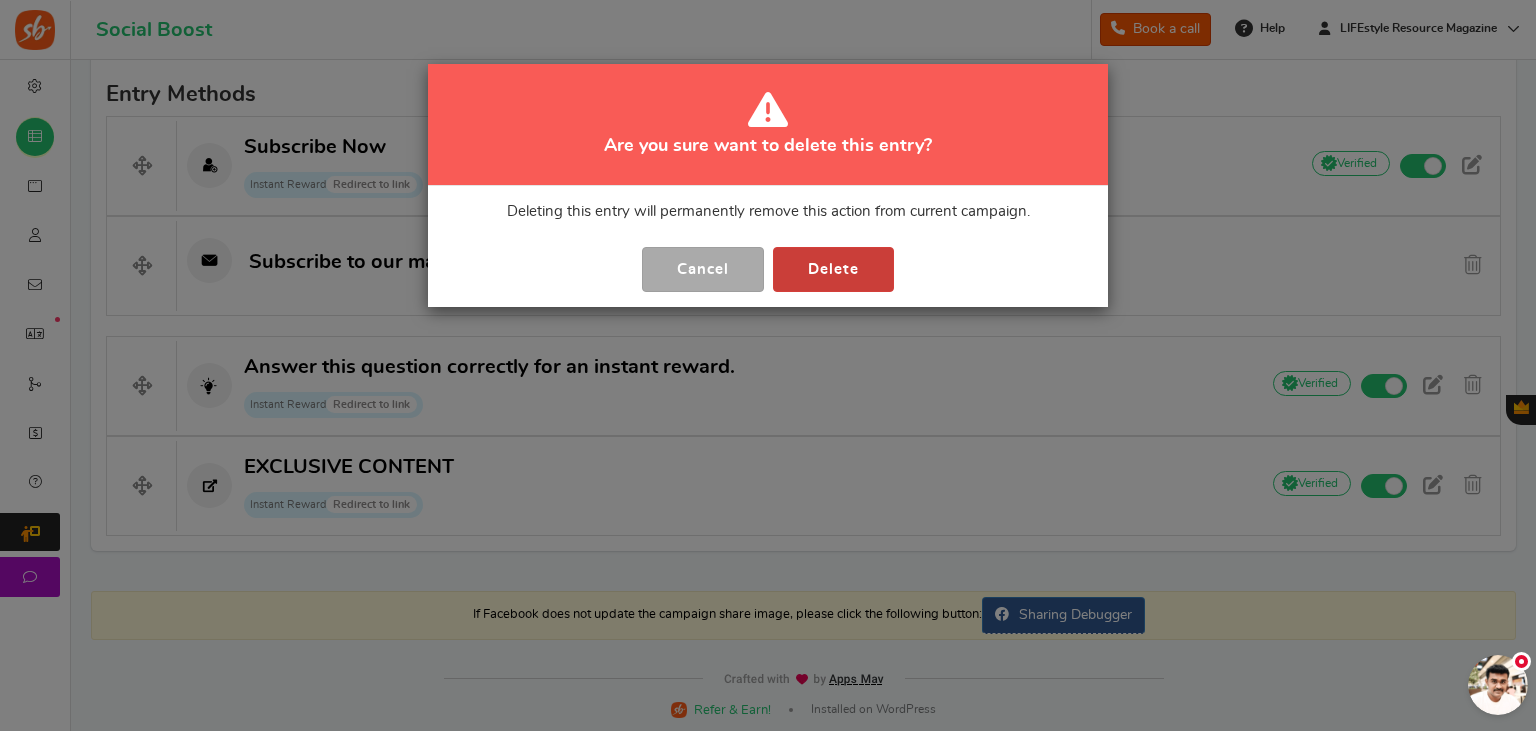 click on "Delete" at bounding box center (833, 269) 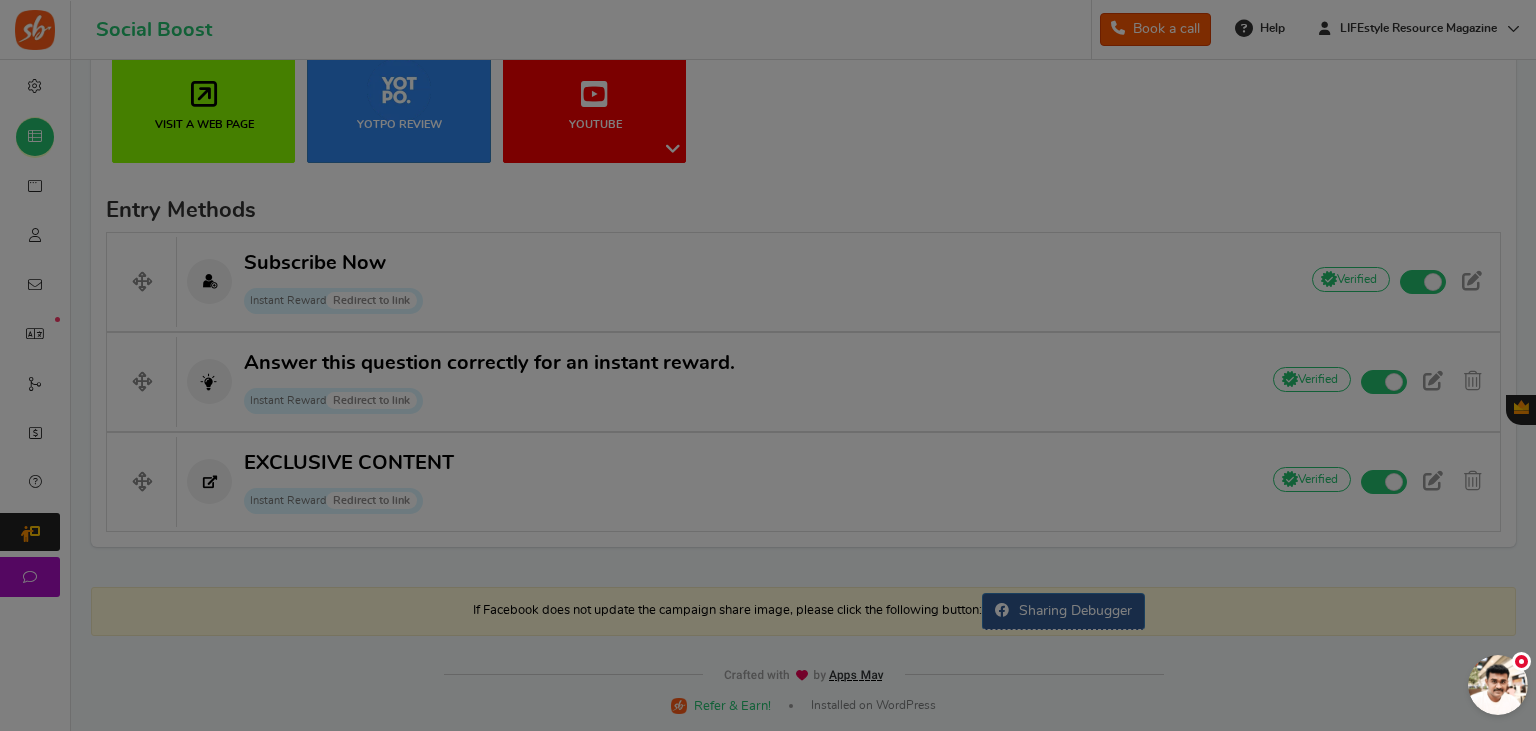 scroll, scrollTop: 518, scrollLeft: 0, axis: vertical 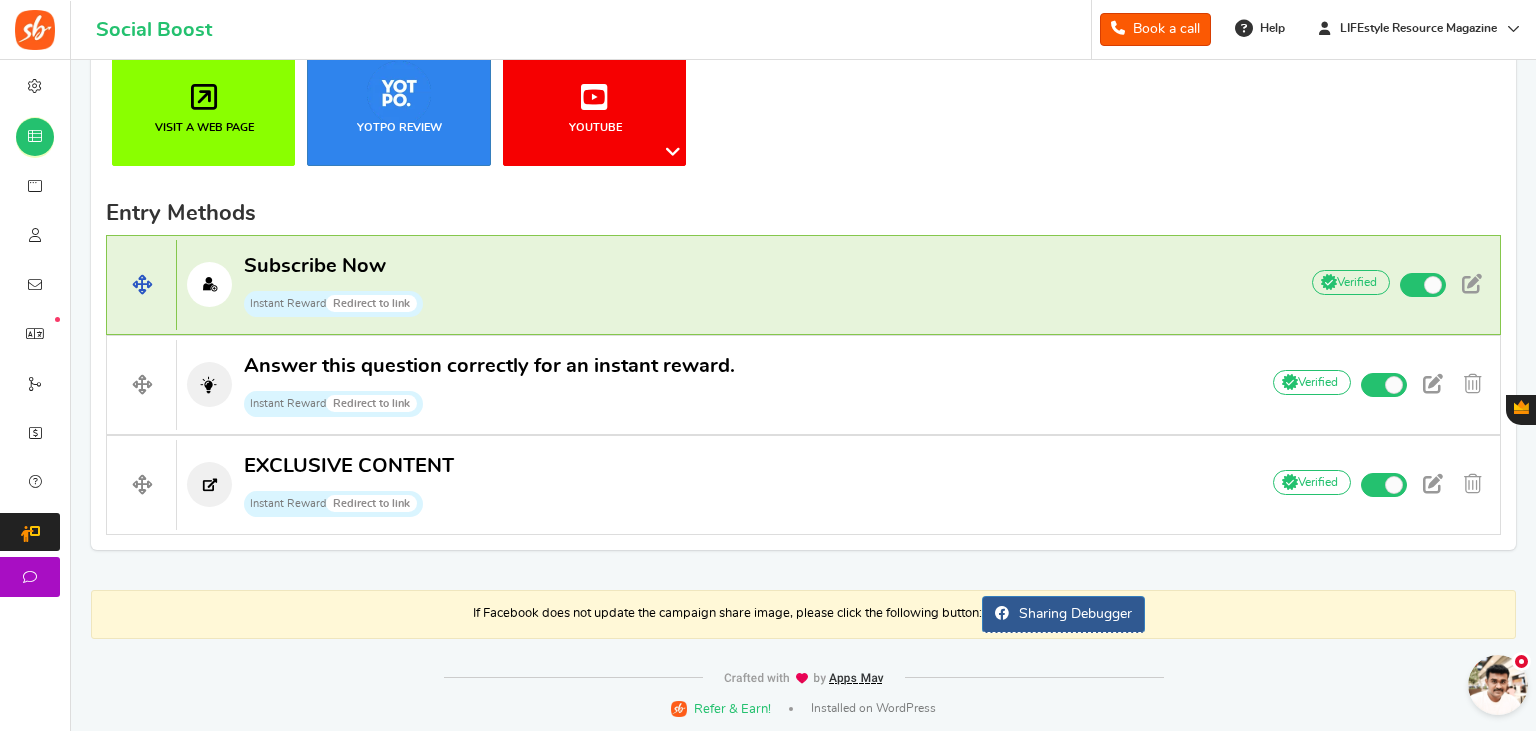 click on "Subscribe Now
Instant Reward   Redirect to link" at bounding box center [727, 285] 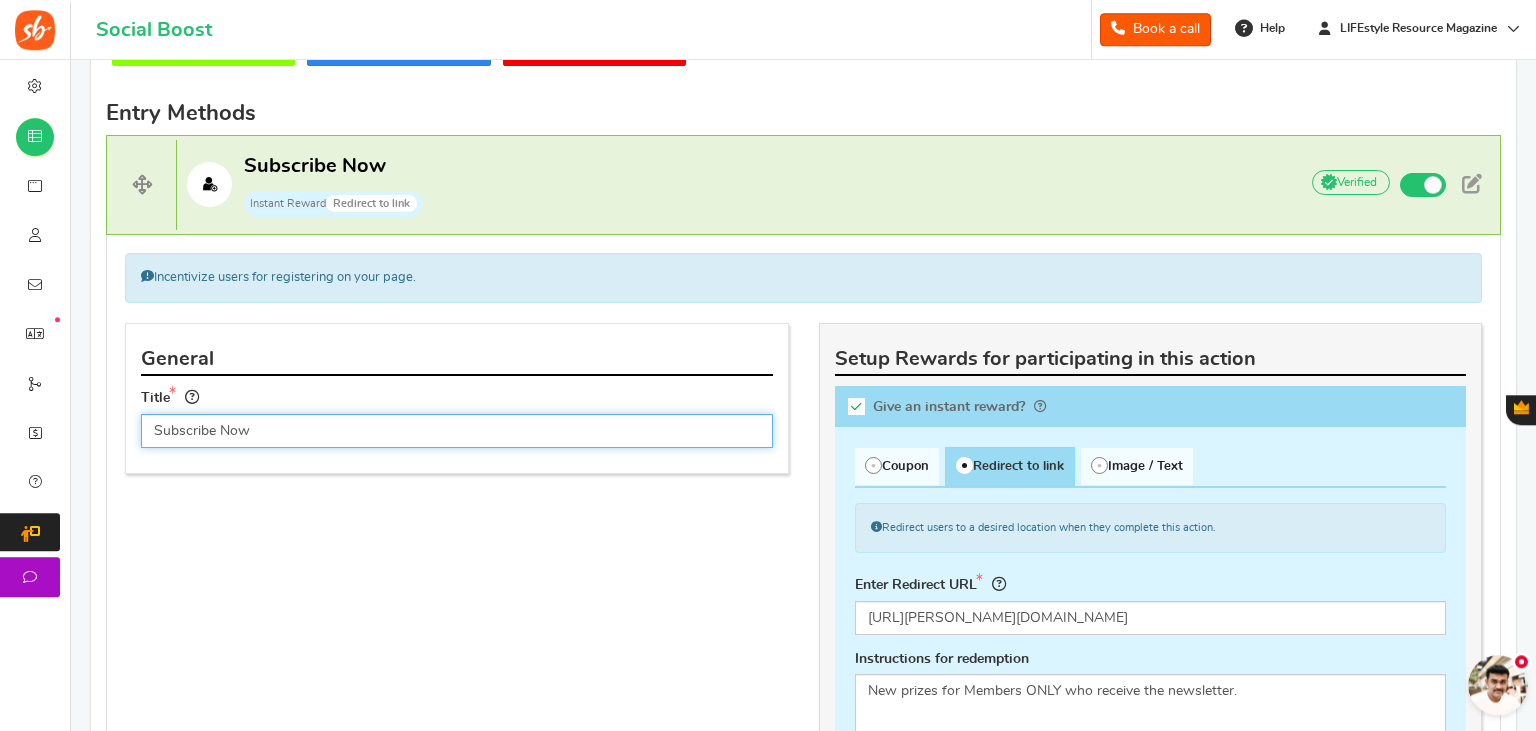 scroll, scrollTop: 632, scrollLeft: 0, axis: vertical 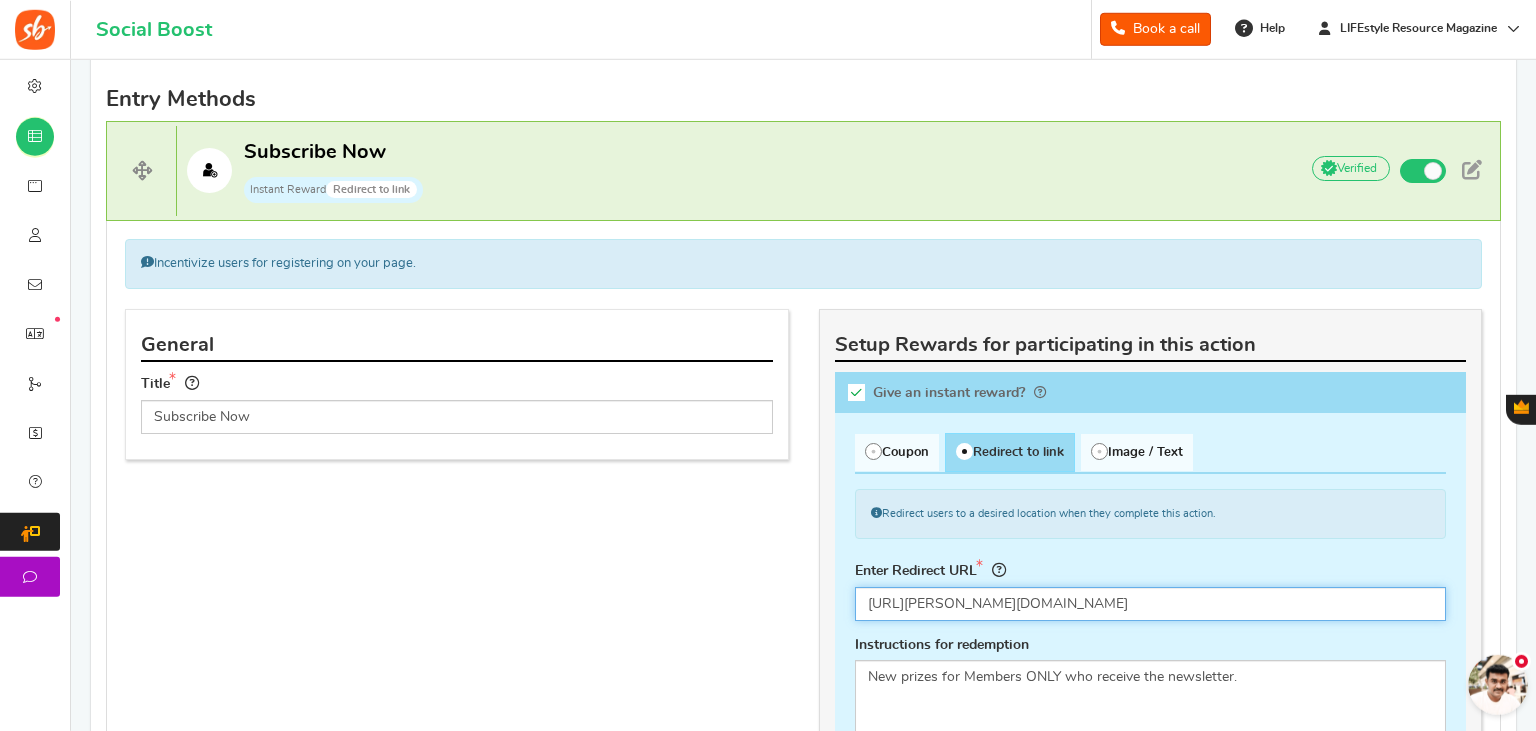 click on "[URL][PERSON_NAME][DOMAIN_NAME]" at bounding box center [1151, 604] 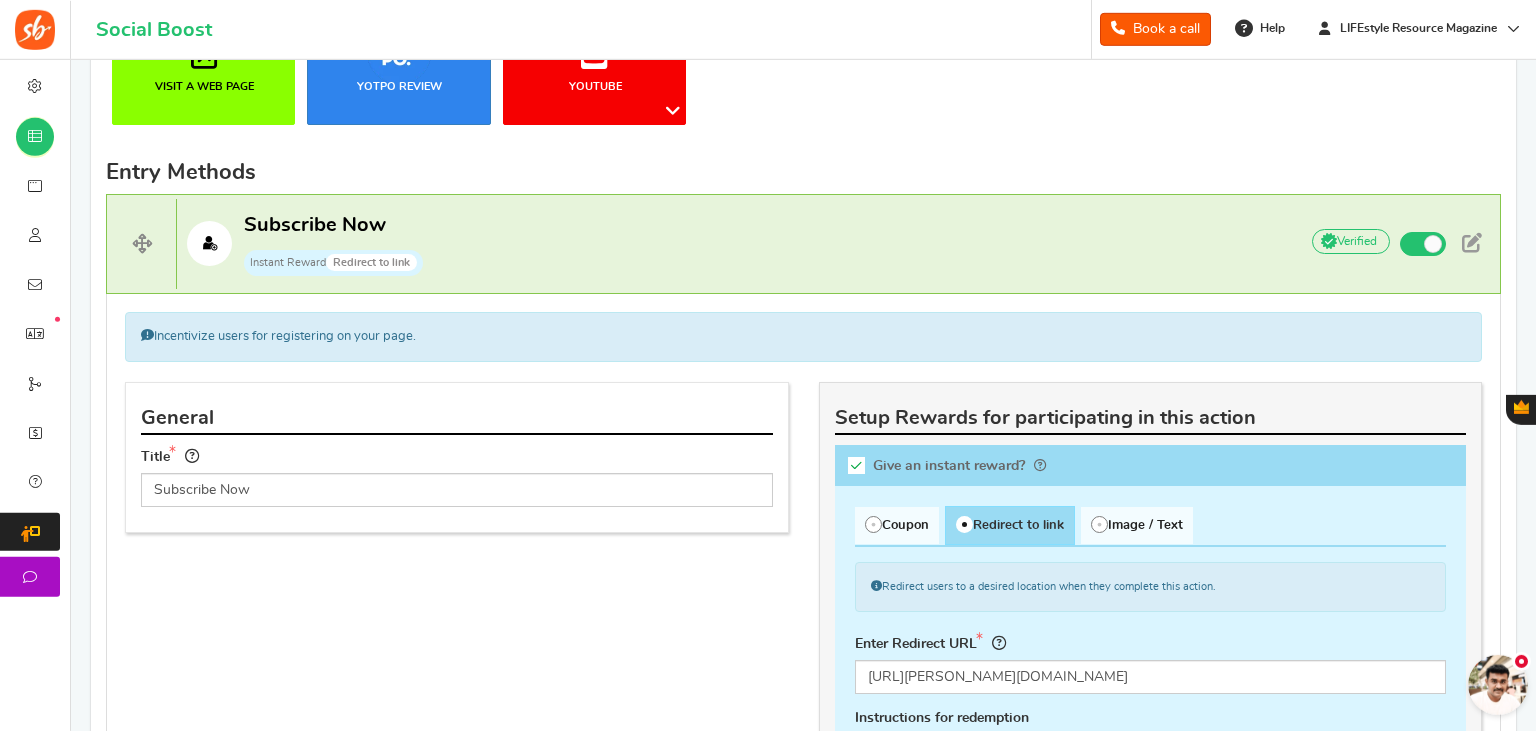 scroll, scrollTop: 556, scrollLeft: 0, axis: vertical 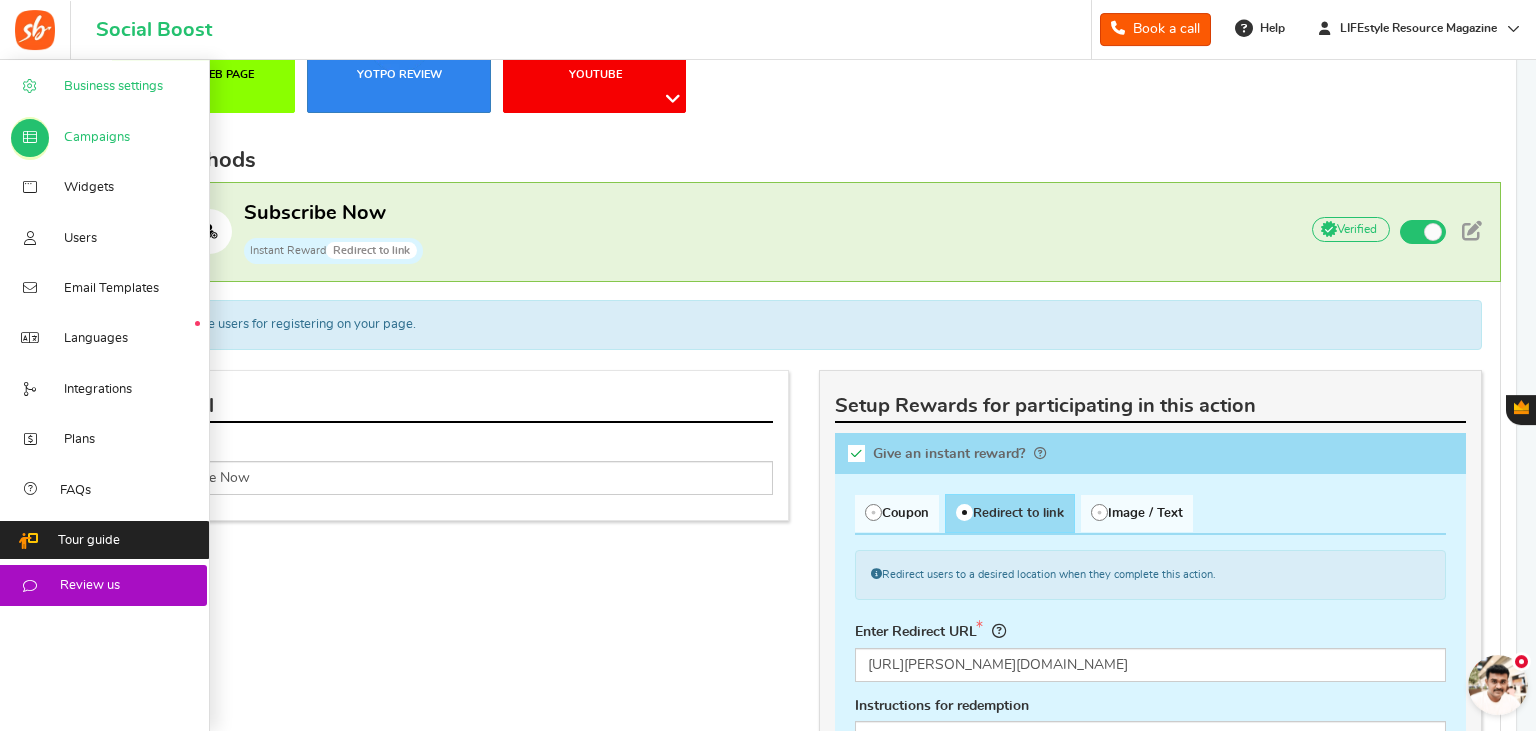 click on "Business settings" at bounding box center (113, 87) 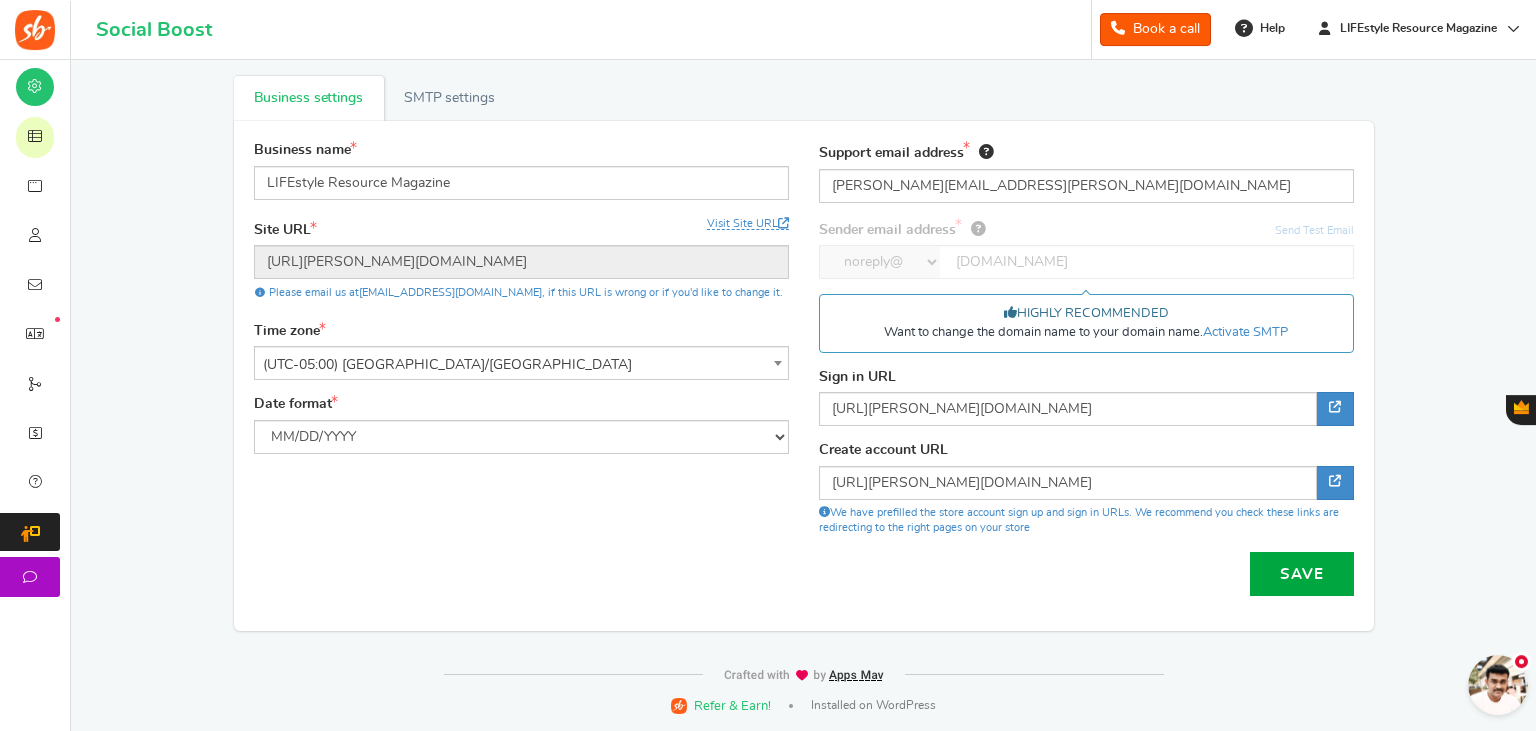 scroll, scrollTop: 0, scrollLeft: 0, axis: both 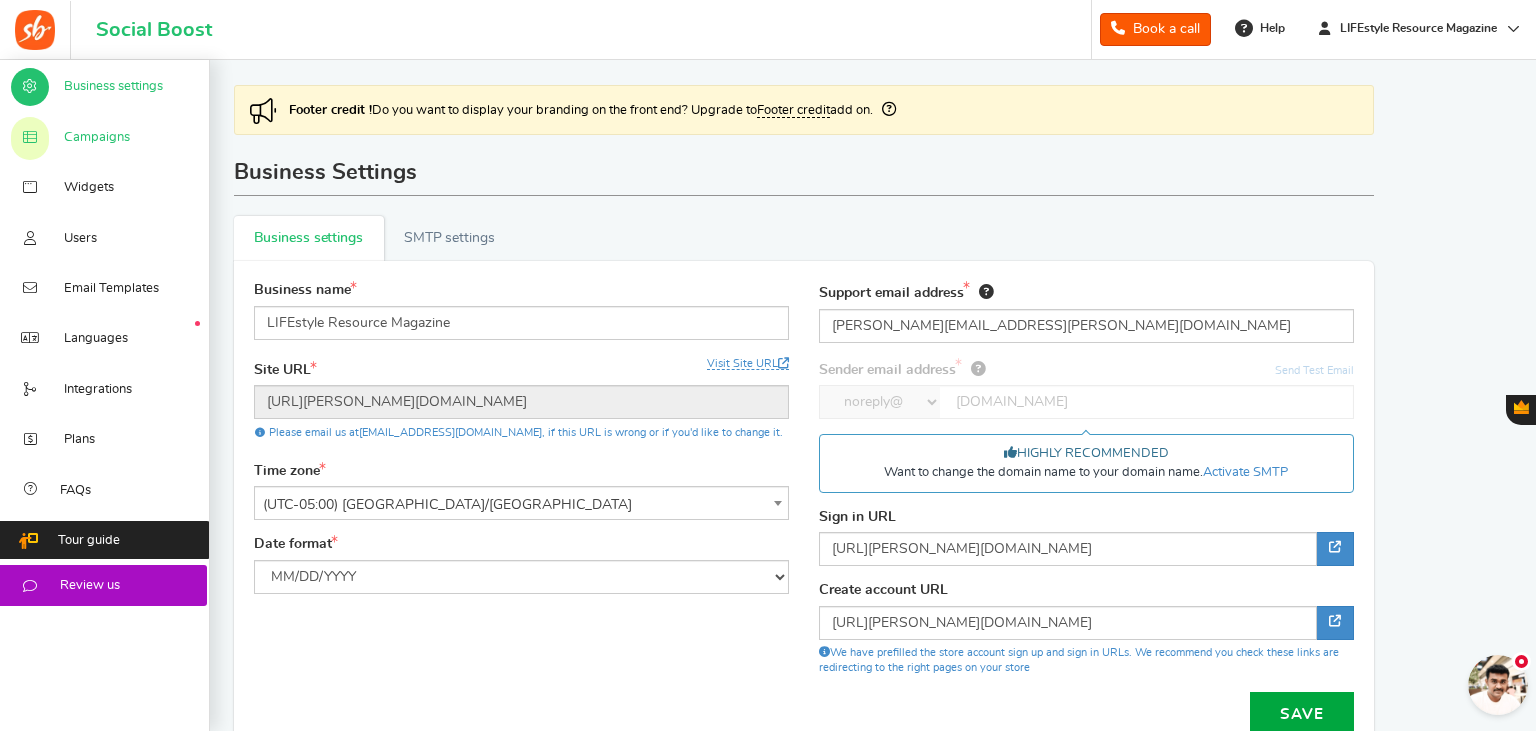 click on "Campaigns" at bounding box center (97, 138) 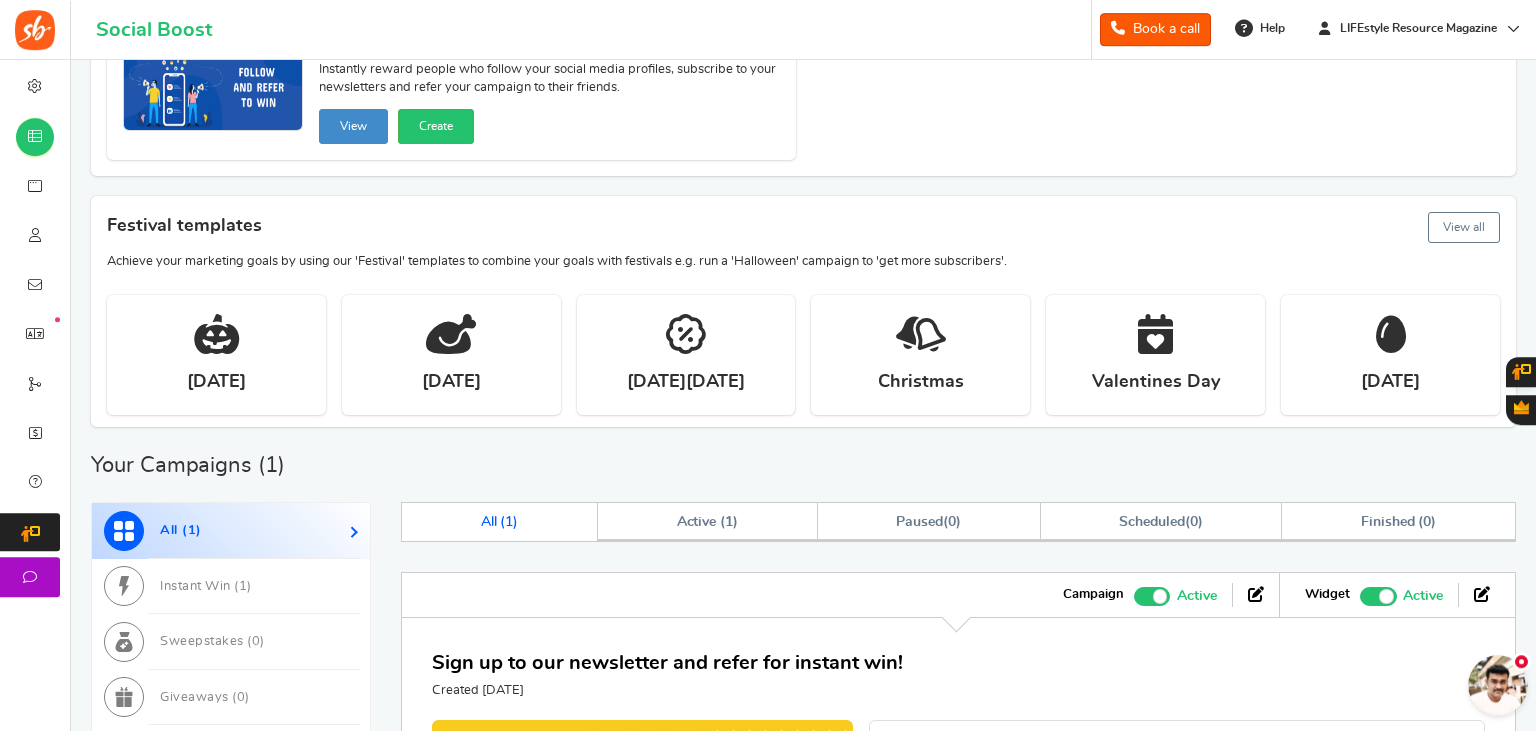 scroll, scrollTop: 422, scrollLeft: 0, axis: vertical 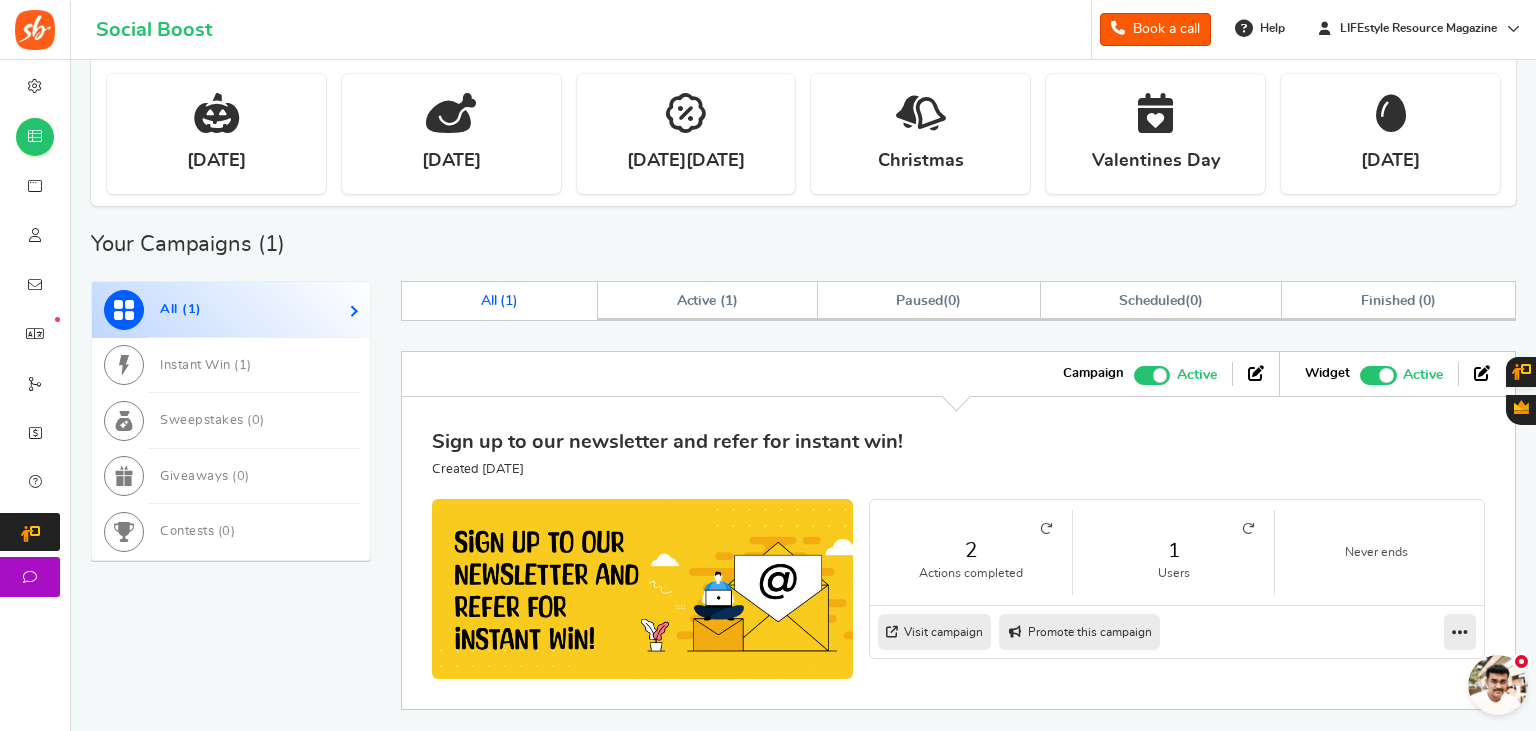 click on "Sign up to our newsletter and refer for instant win!" at bounding box center [667, 442] 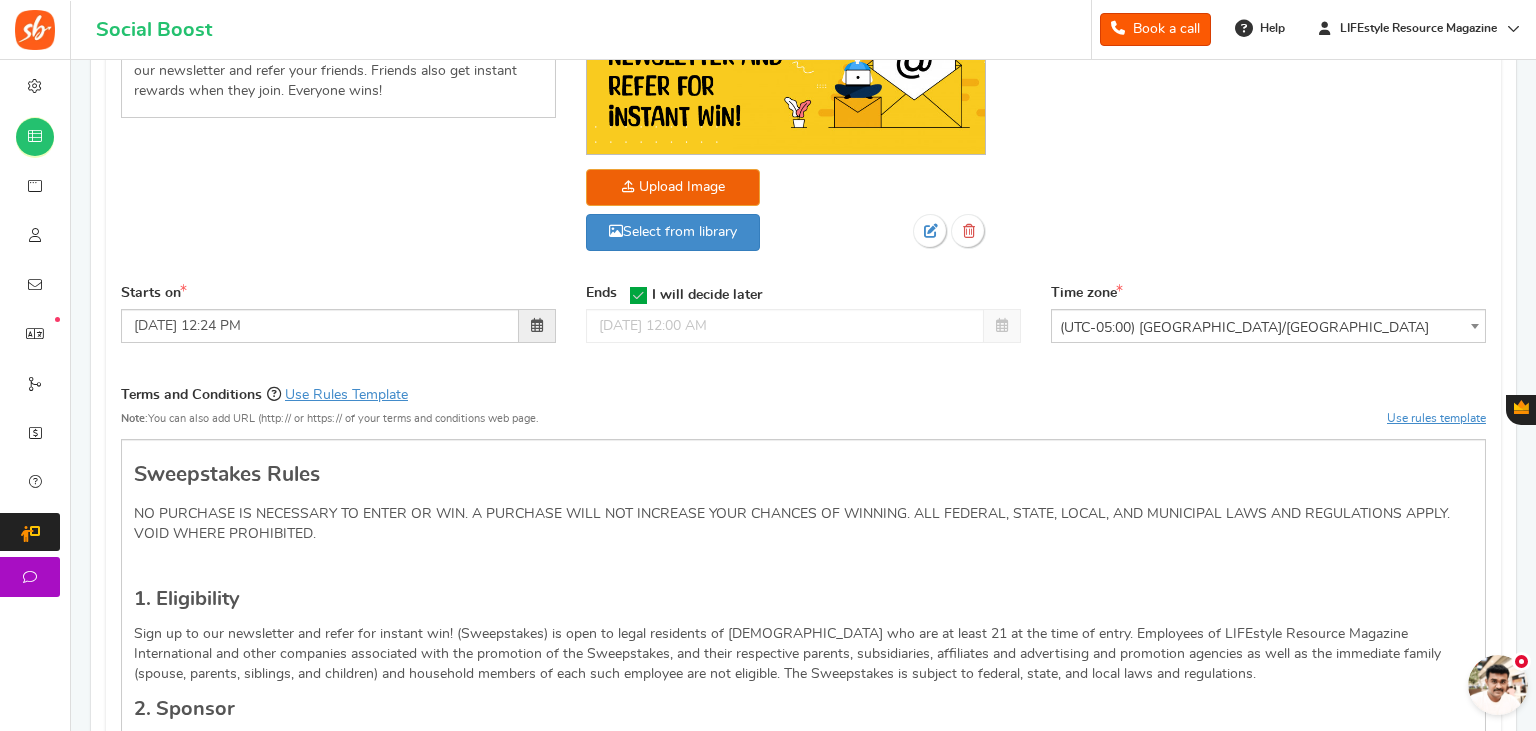 scroll, scrollTop: 0, scrollLeft: 0, axis: both 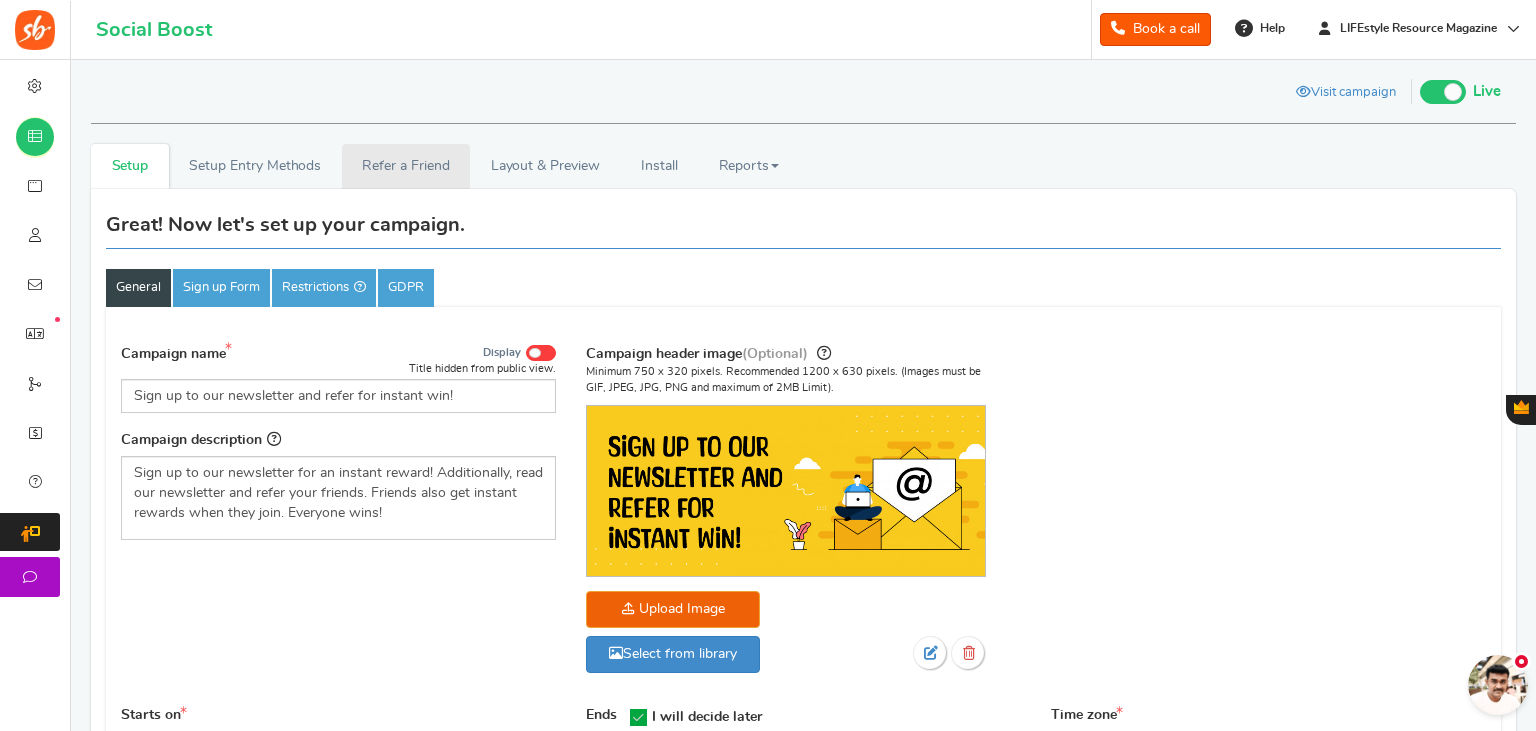 click on "Refer a Friend" at bounding box center (406, 166) 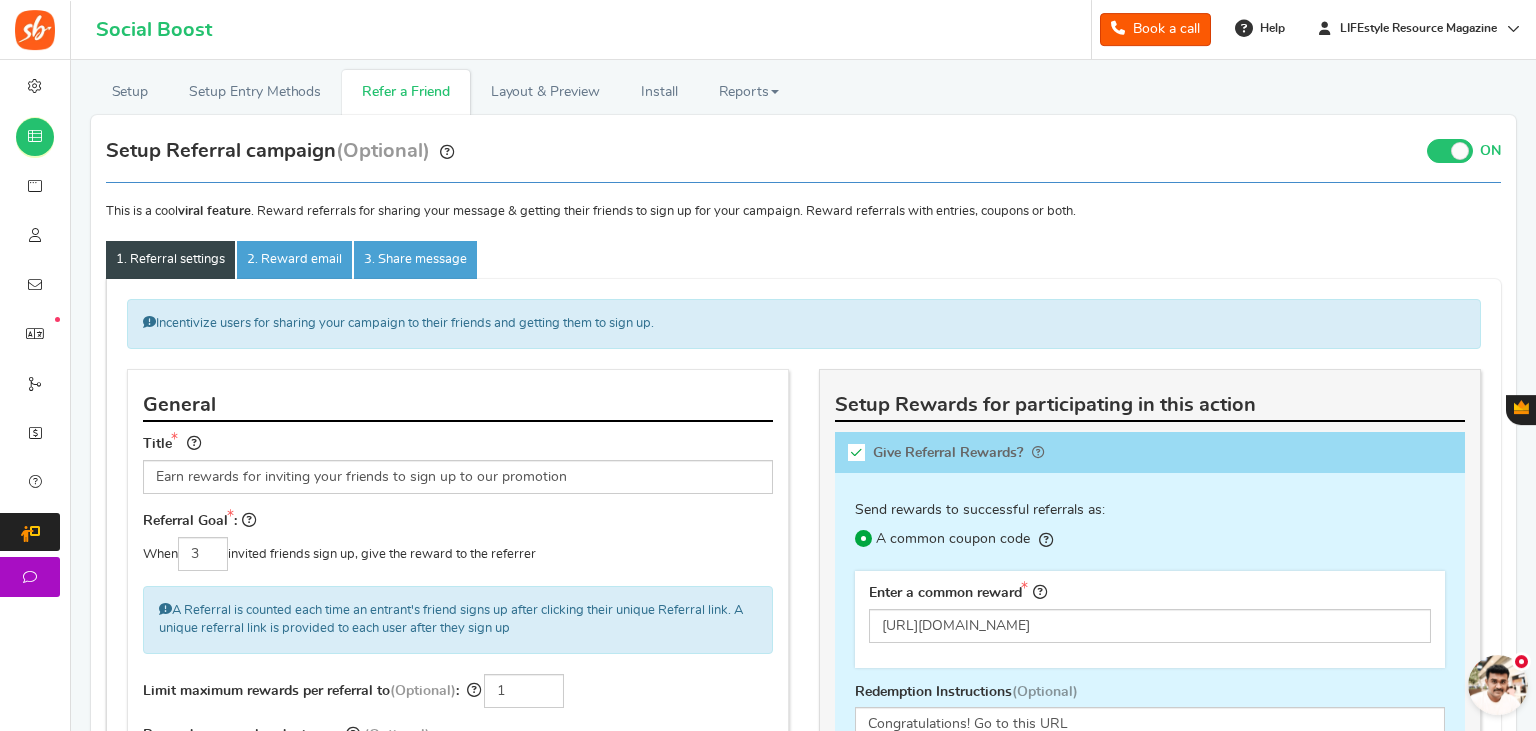 scroll, scrollTop: 0, scrollLeft: 0, axis: both 